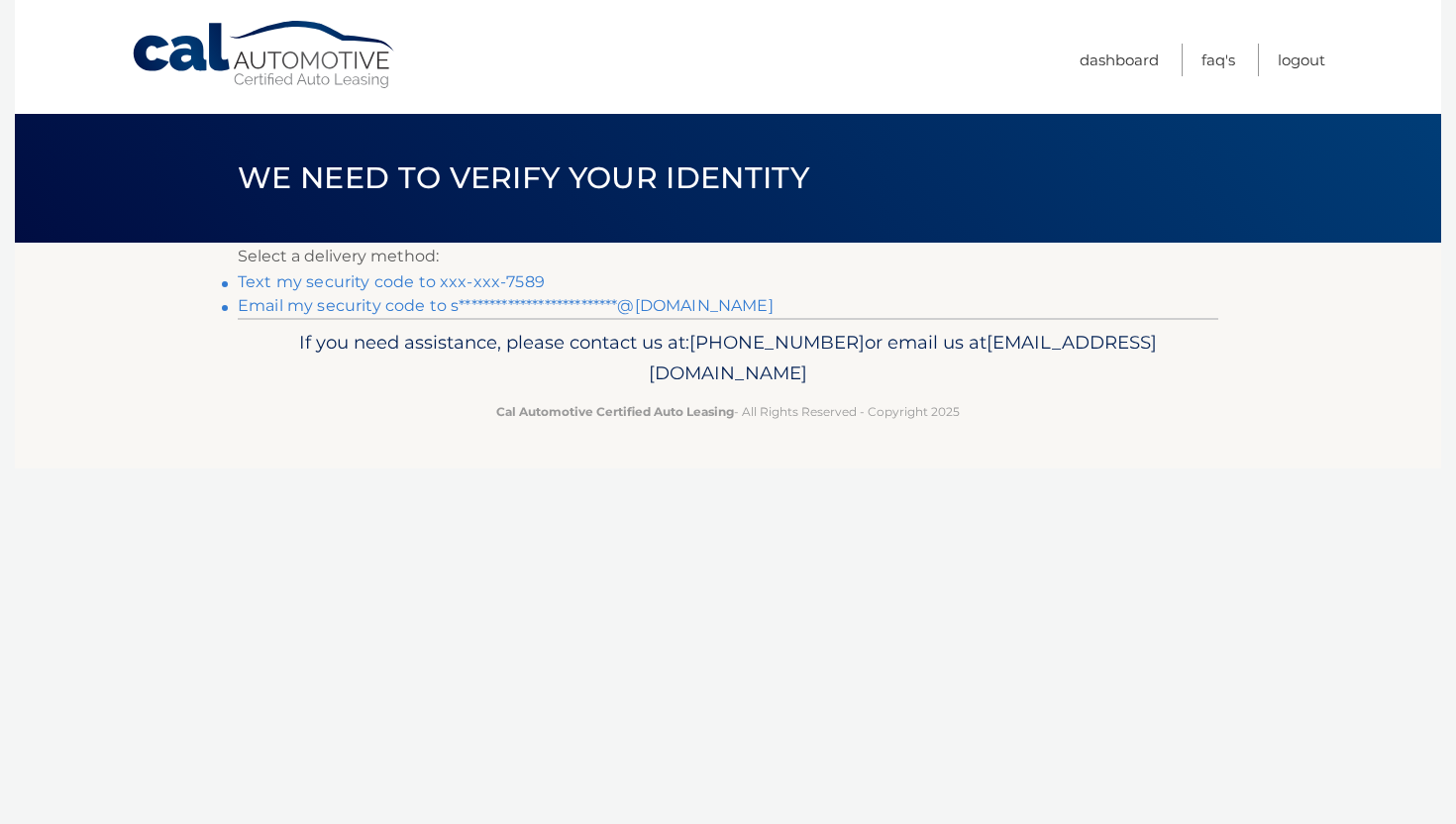 scroll, scrollTop: 0, scrollLeft: 0, axis: both 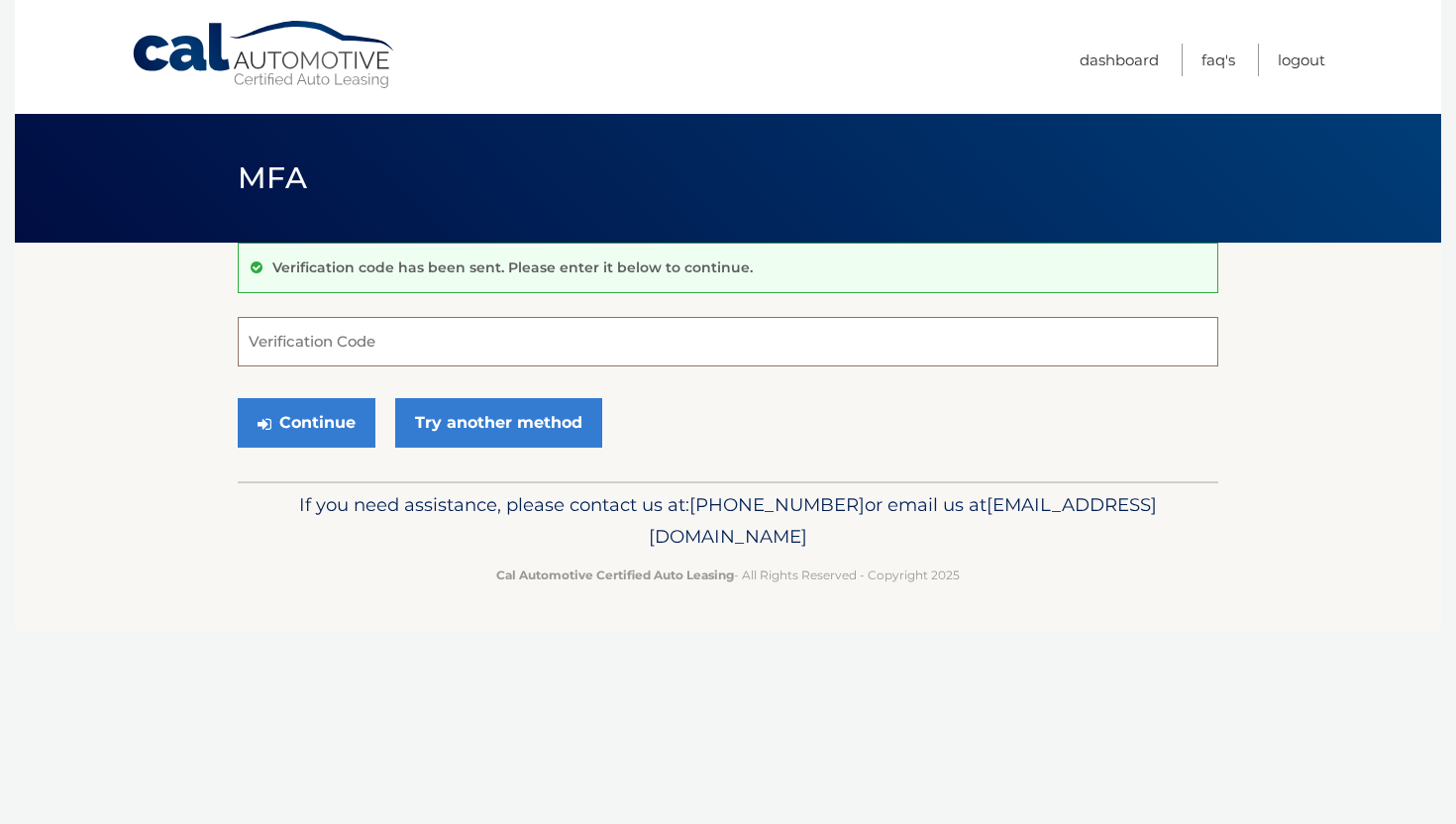 click on "Verification Code" at bounding box center [728, 342] 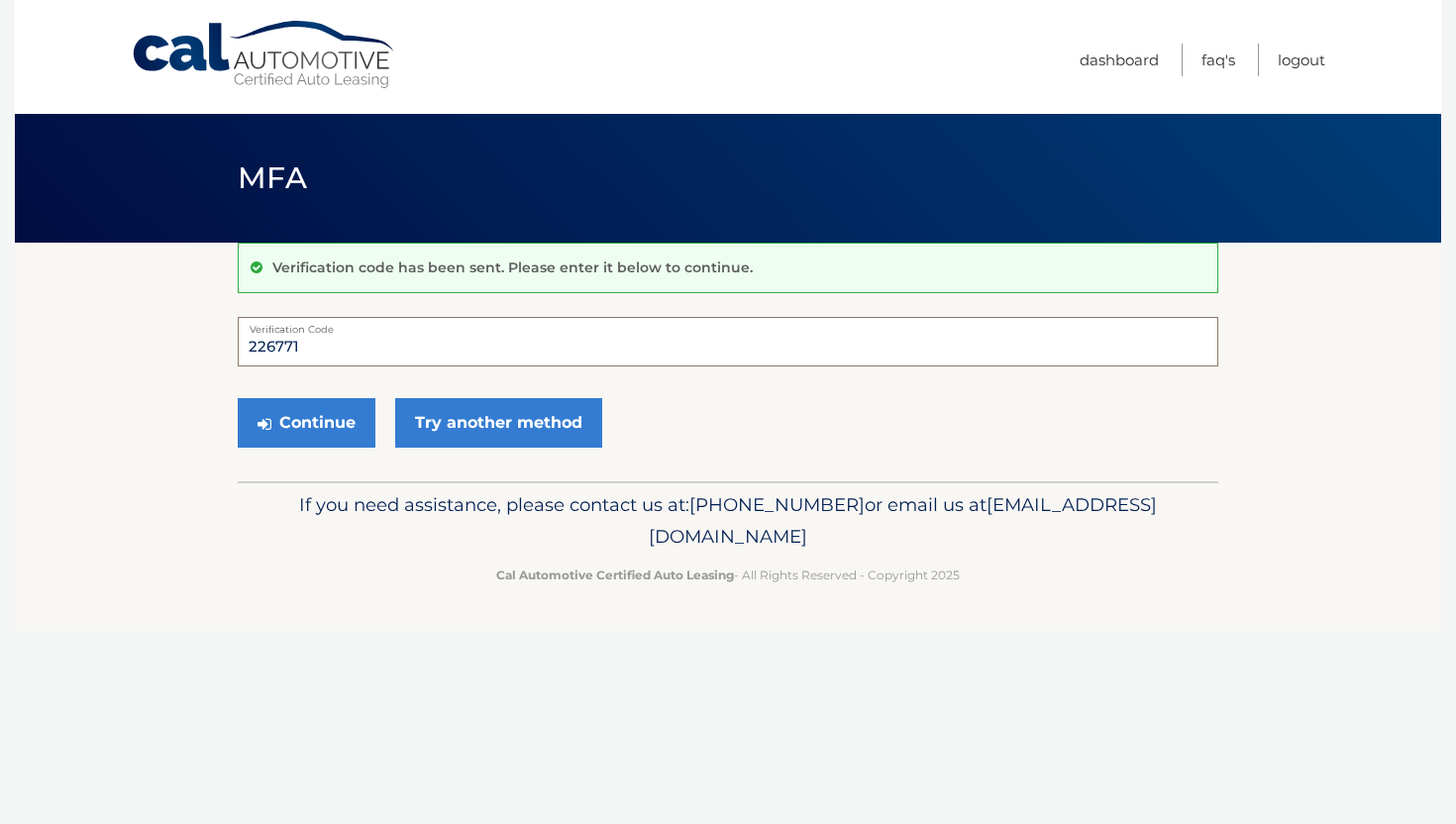 type on "226771" 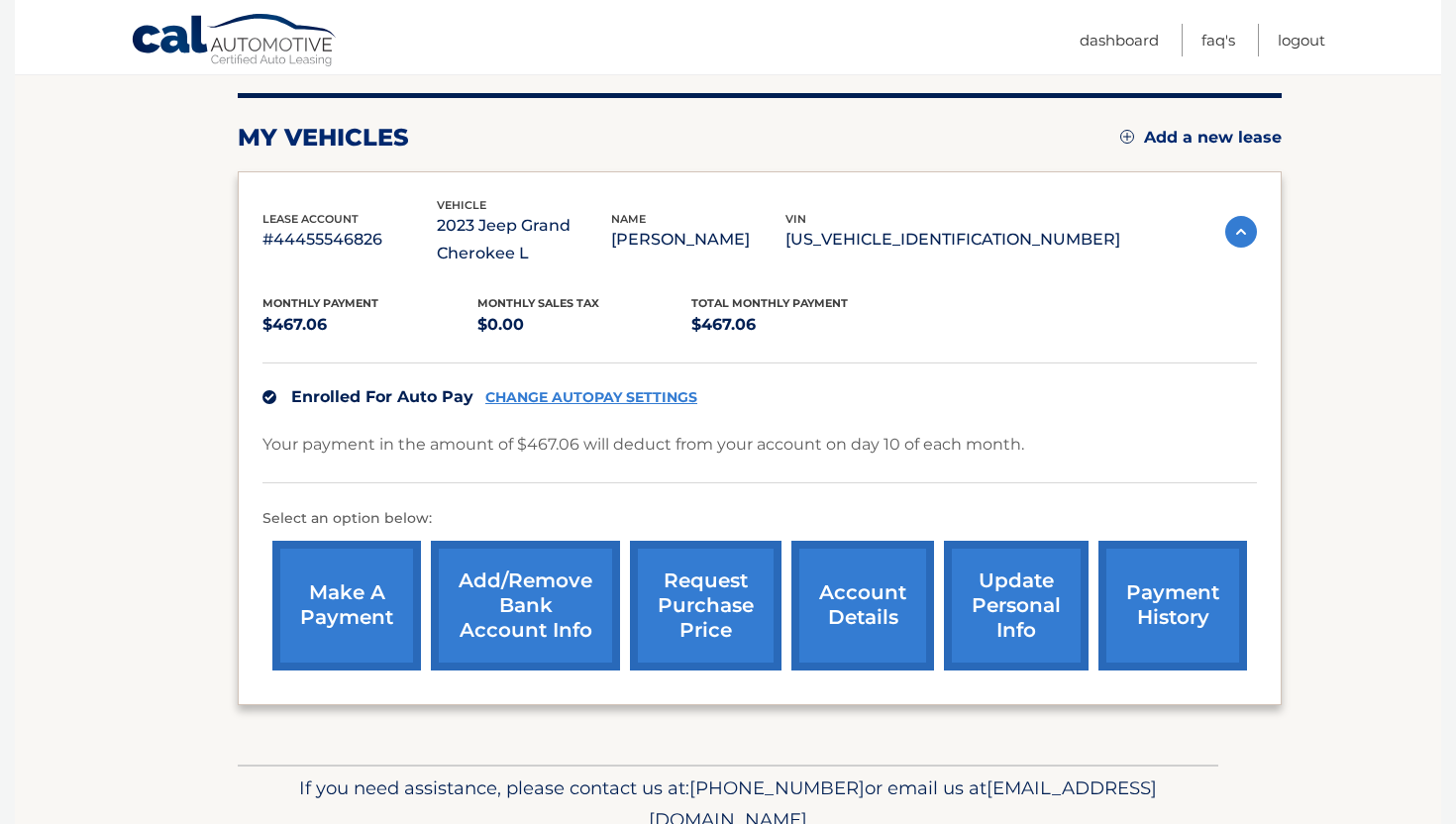 scroll, scrollTop: 241, scrollLeft: 0, axis: vertical 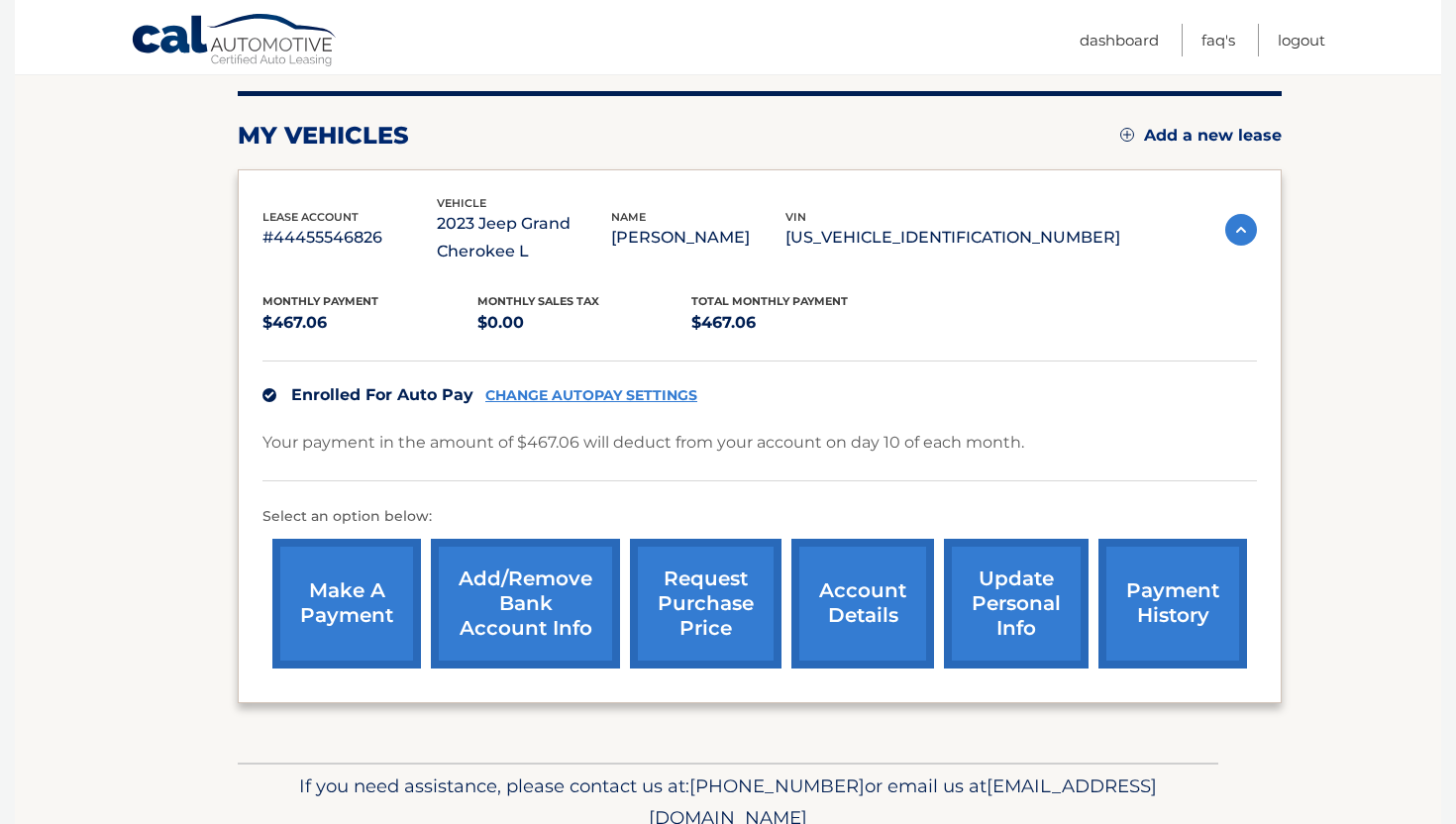 click at bounding box center [1241, 230] 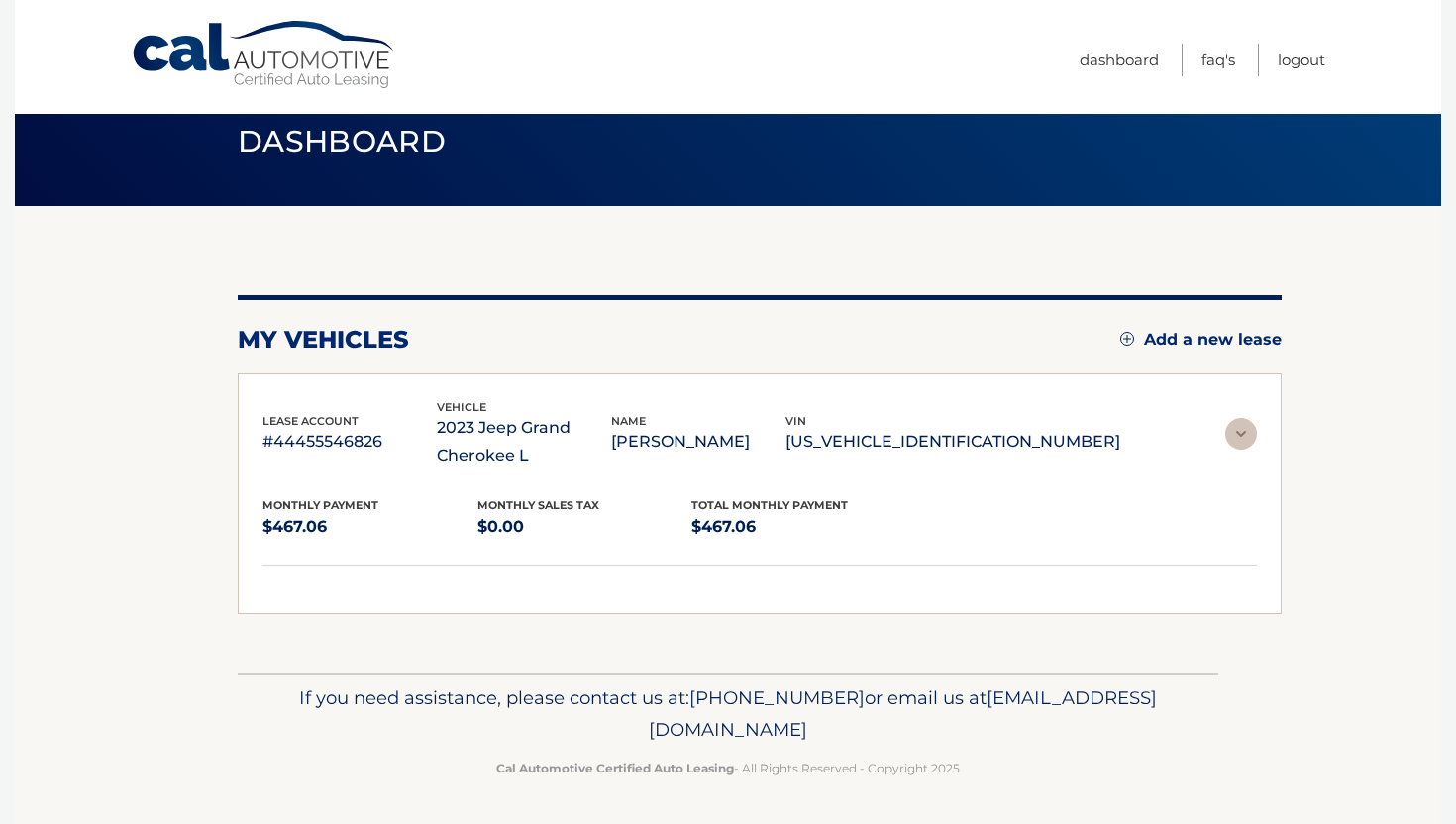 scroll, scrollTop: 0, scrollLeft: 0, axis: both 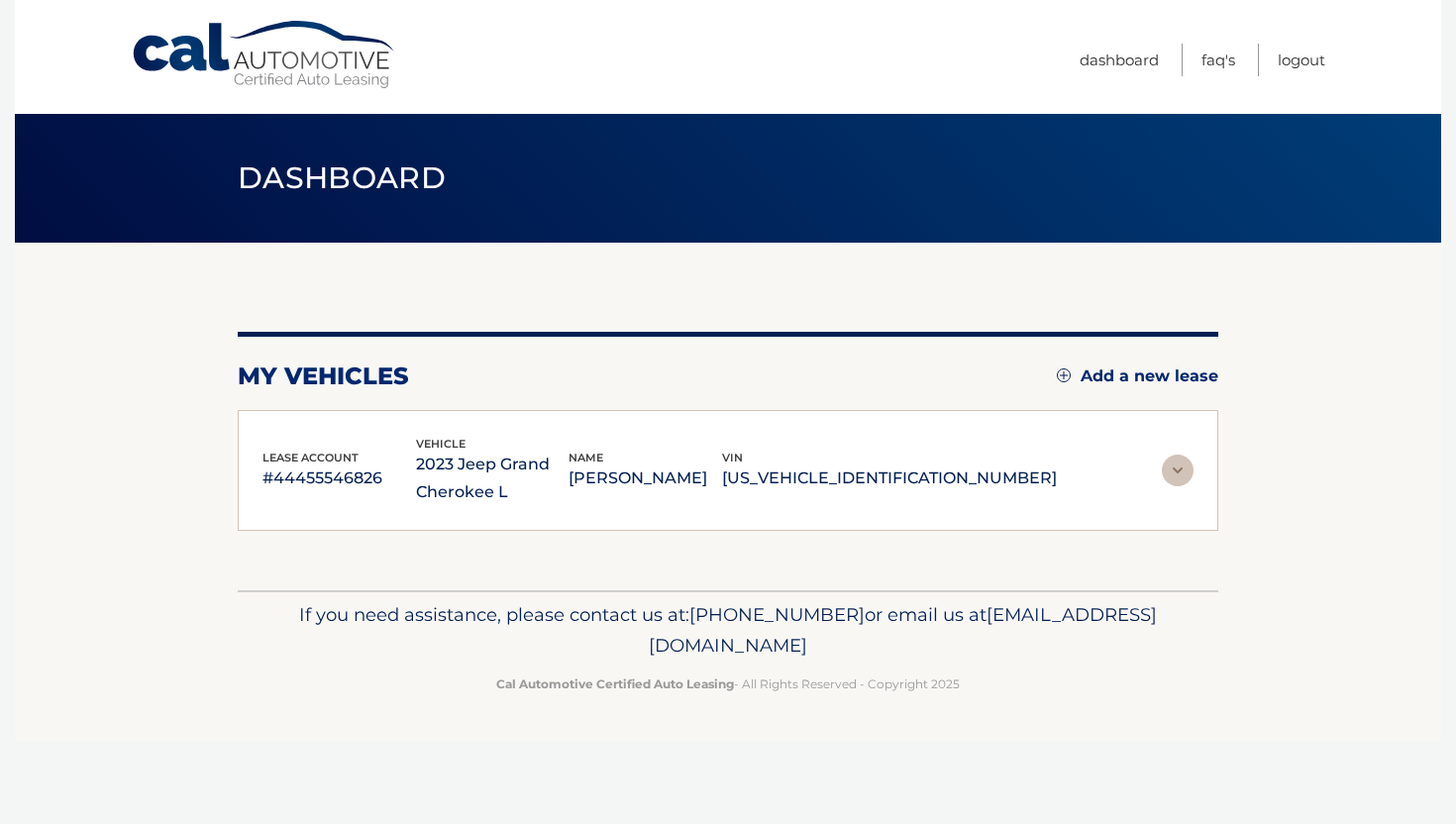 click at bounding box center [1178, 470] 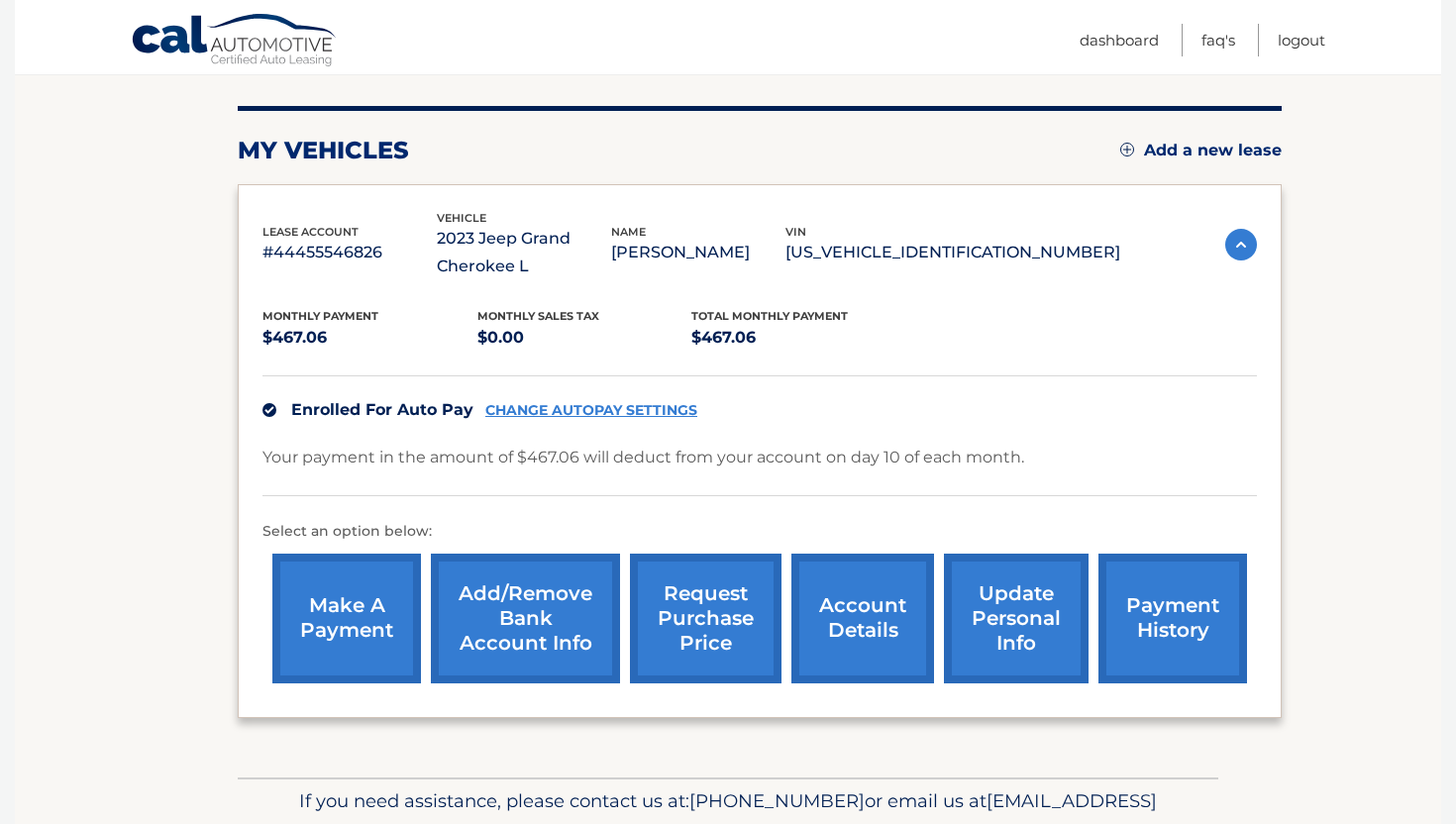 scroll, scrollTop: 329, scrollLeft: 0, axis: vertical 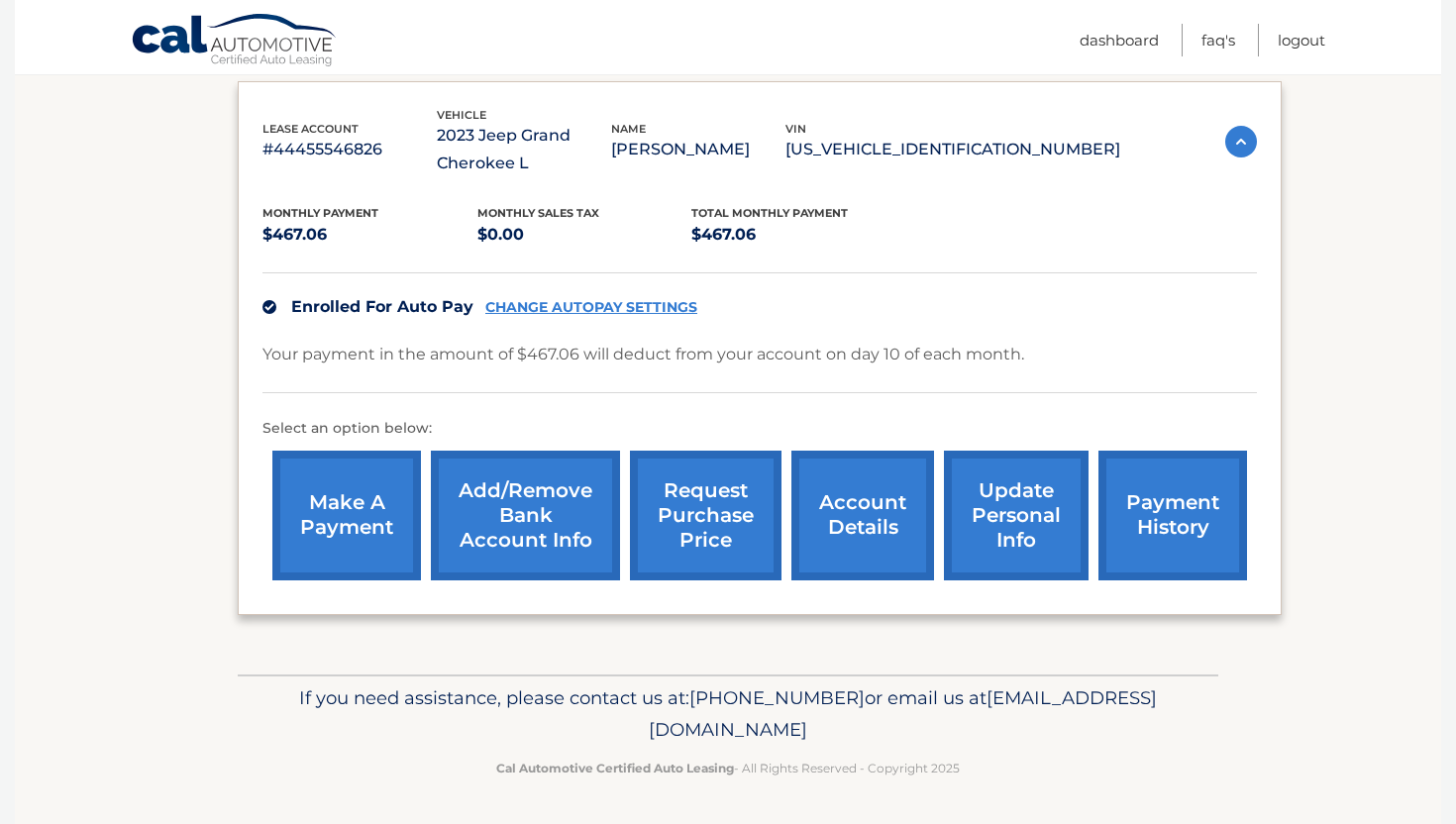 click on "account details" at bounding box center [863, 515] 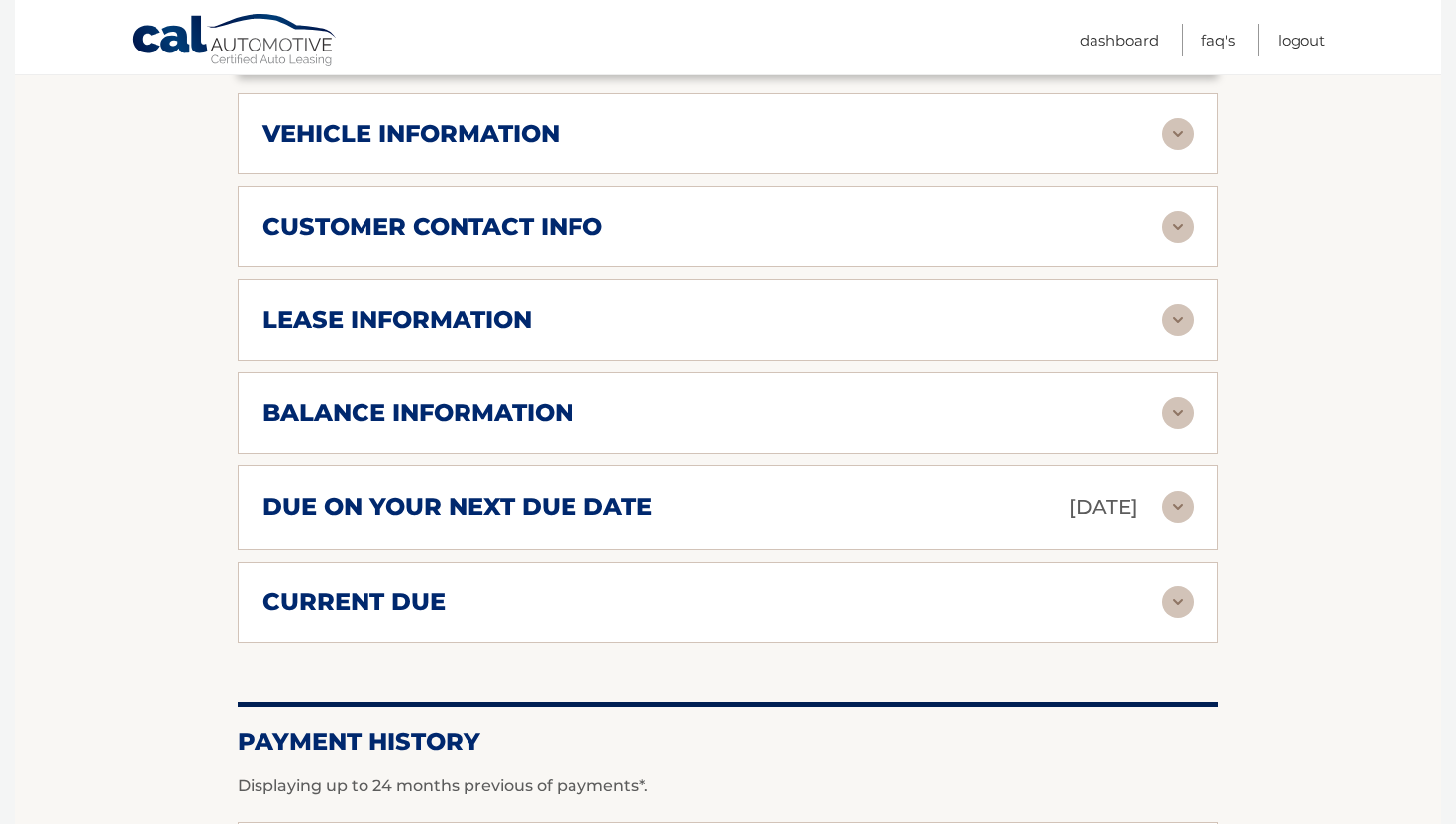 scroll, scrollTop: 742, scrollLeft: 0, axis: vertical 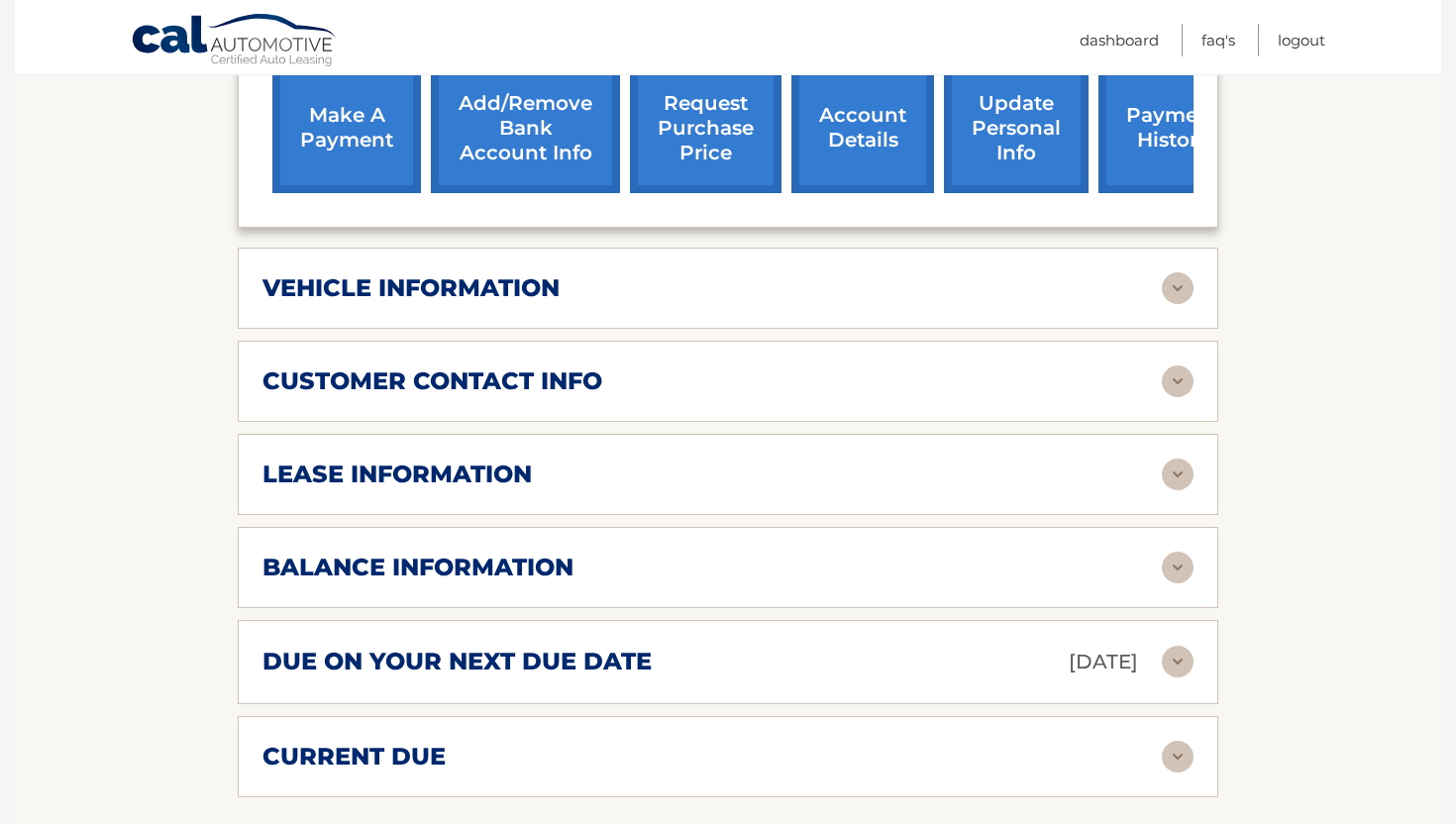 click at bounding box center (1178, 288) 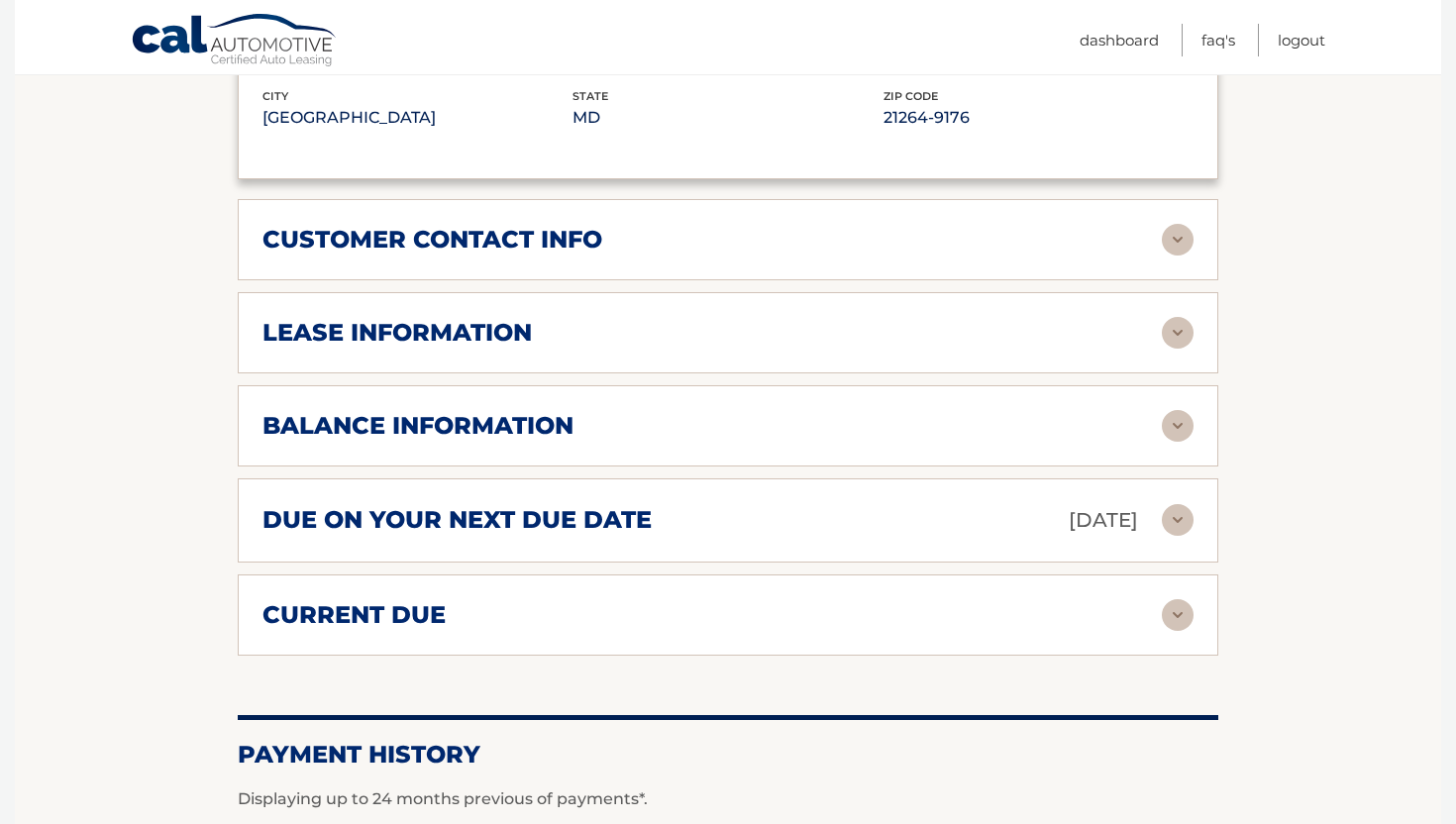scroll, scrollTop: 1358, scrollLeft: 0, axis: vertical 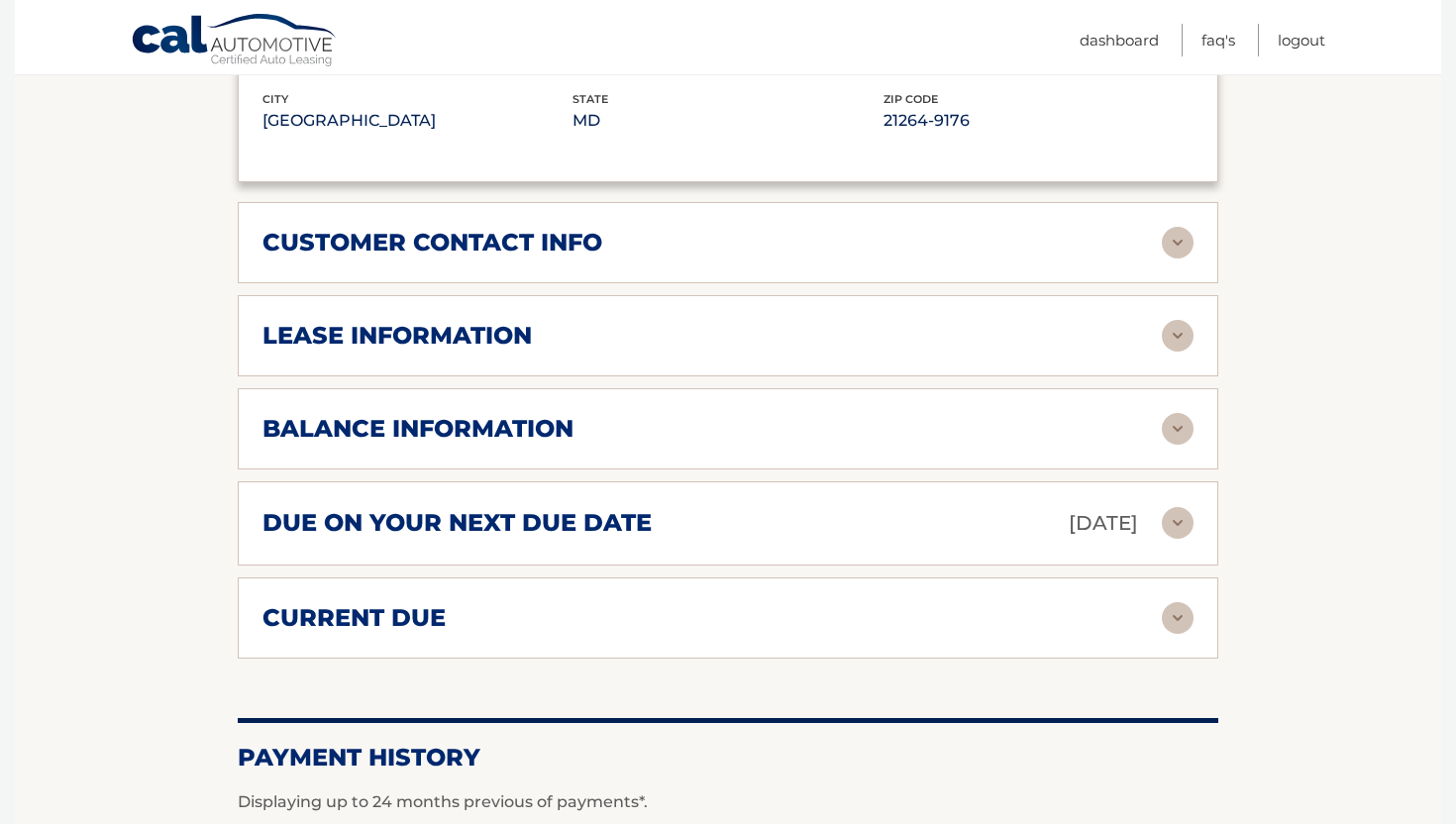 click on "customer contact info" at bounding box center (712, 243) 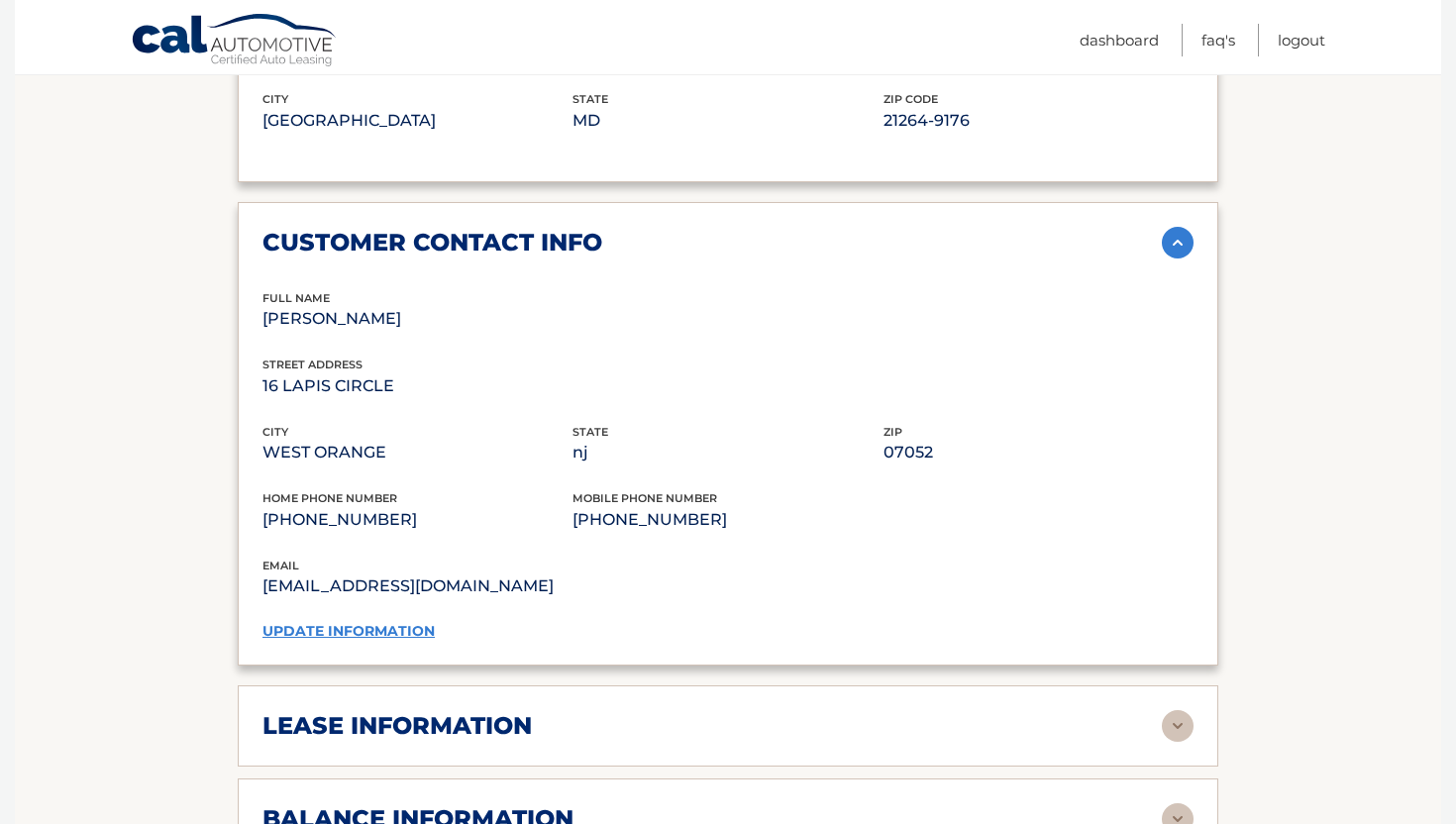 click on "update information" at bounding box center [349, 631] 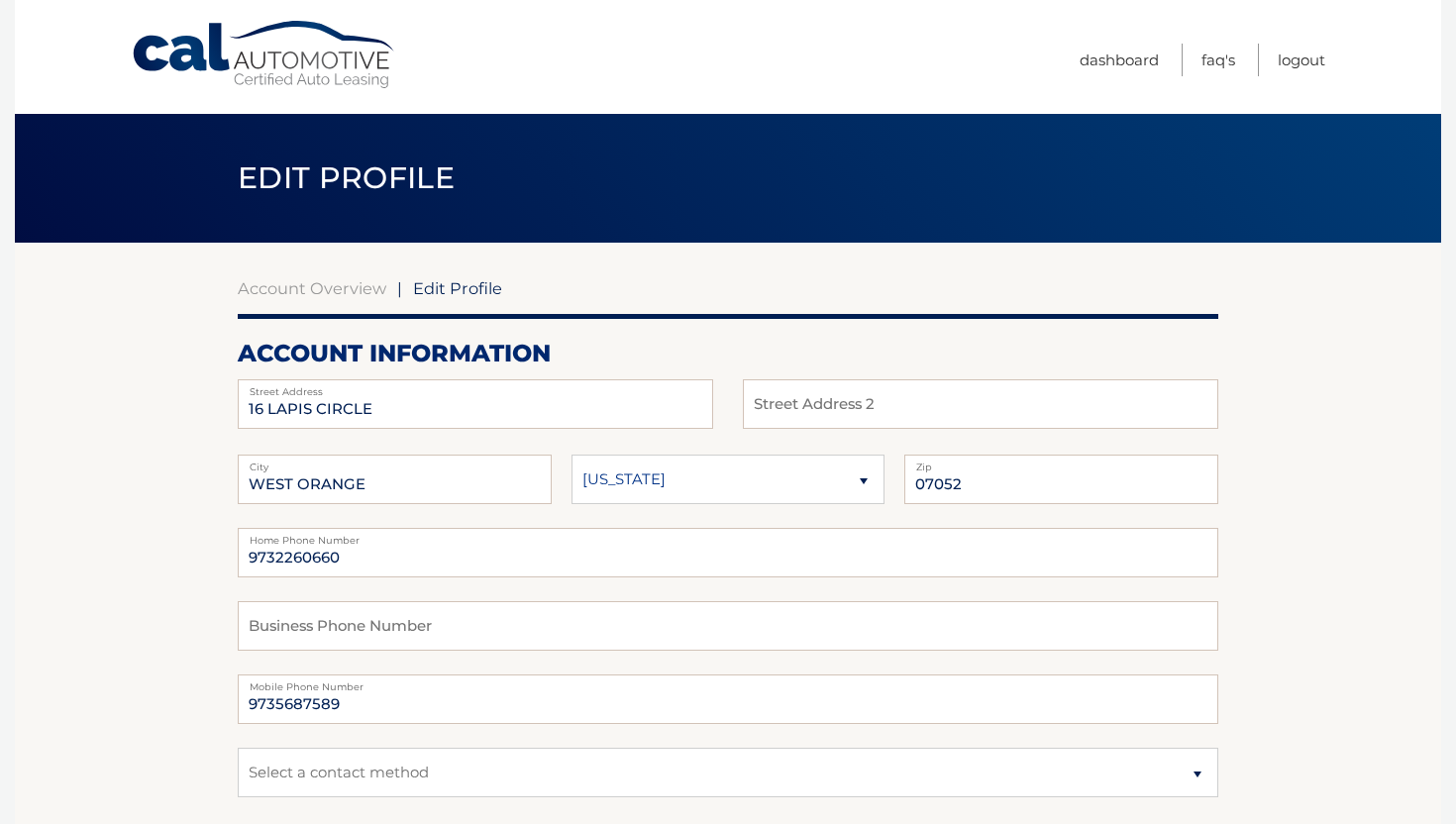 scroll, scrollTop: 0, scrollLeft: 0, axis: both 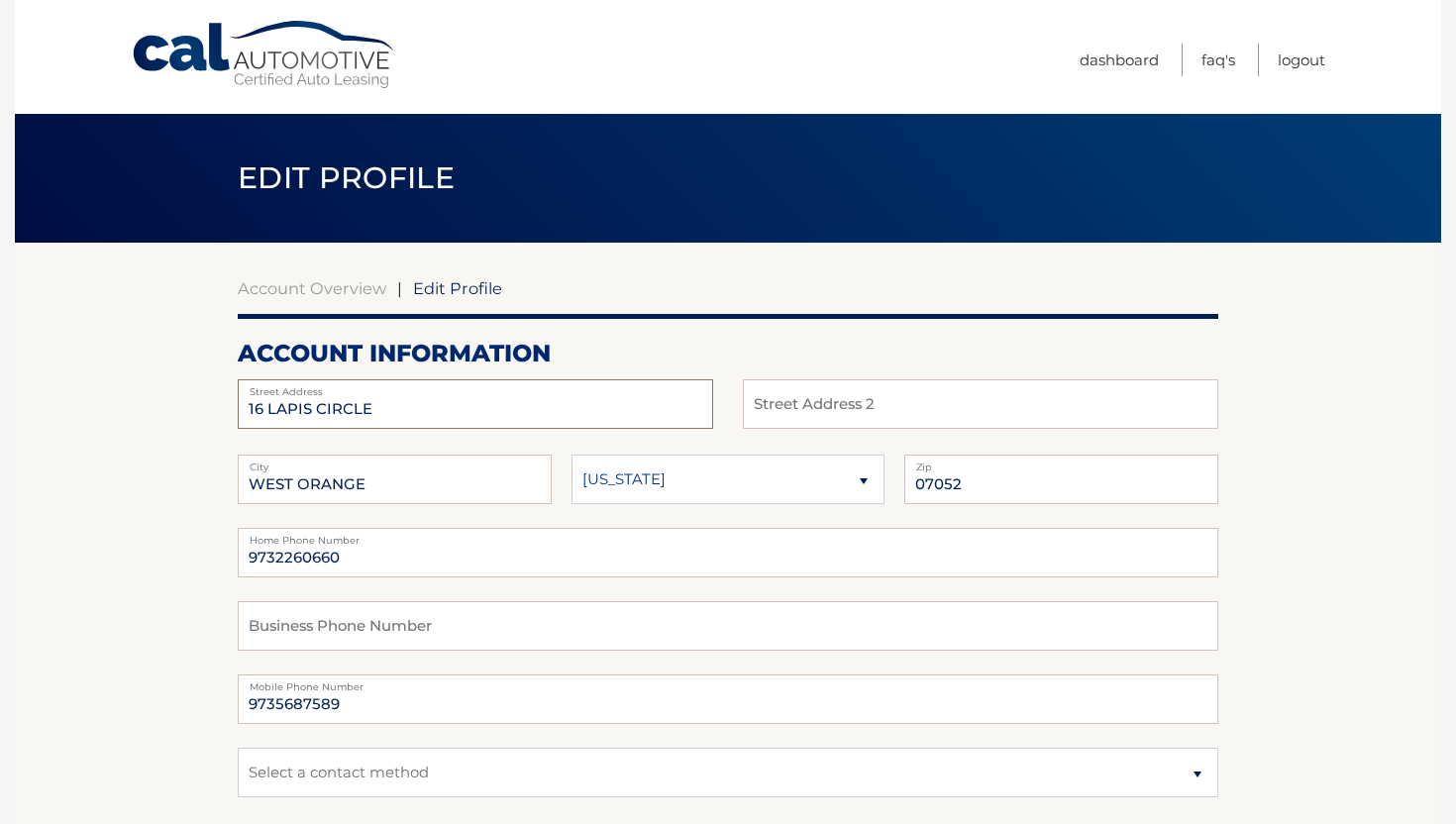 click on "16 LAPIS CIRCLE" at bounding box center (475, 404) 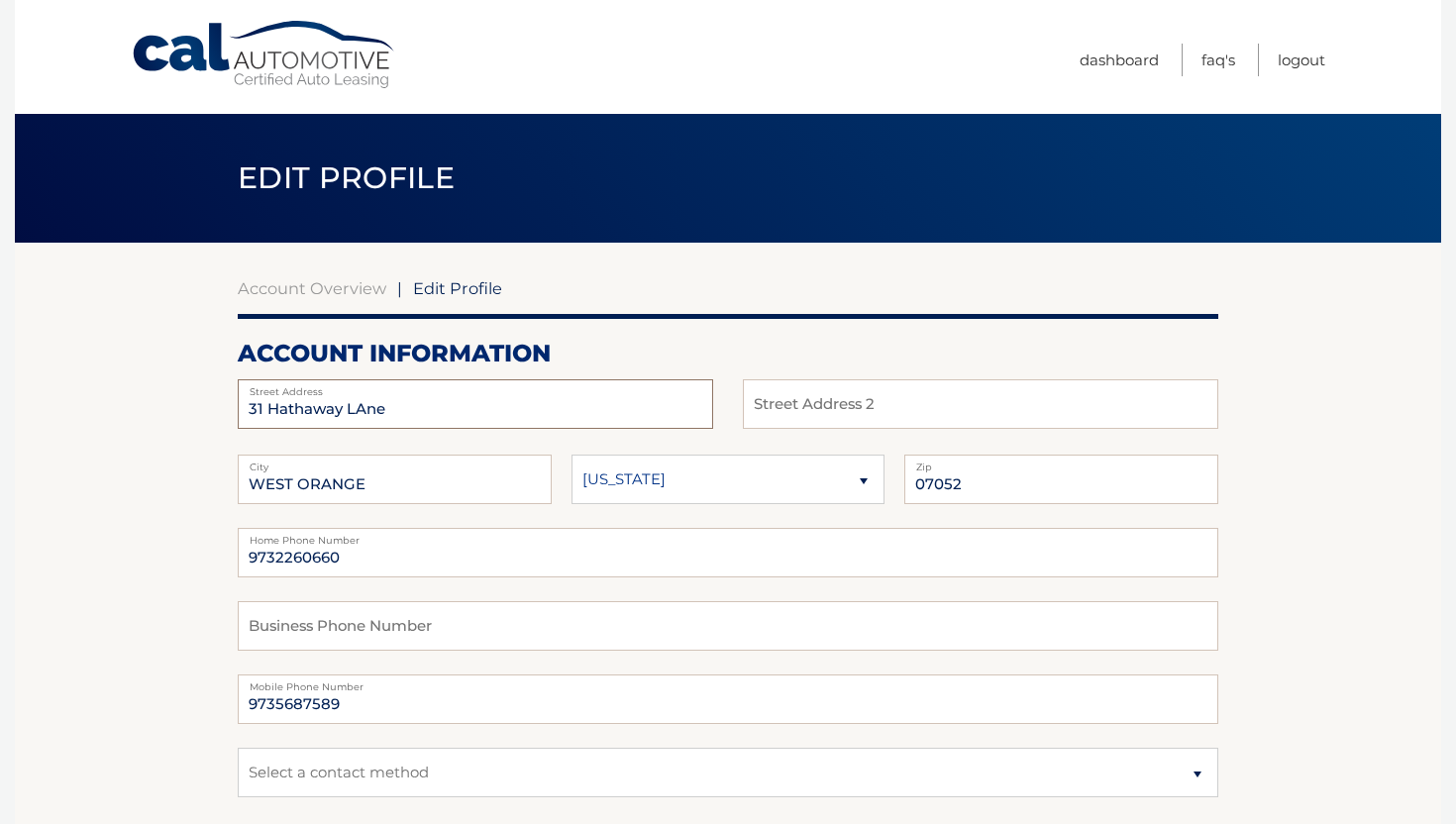 click on "31 Hathaway LAne" at bounding box center (475, 404) 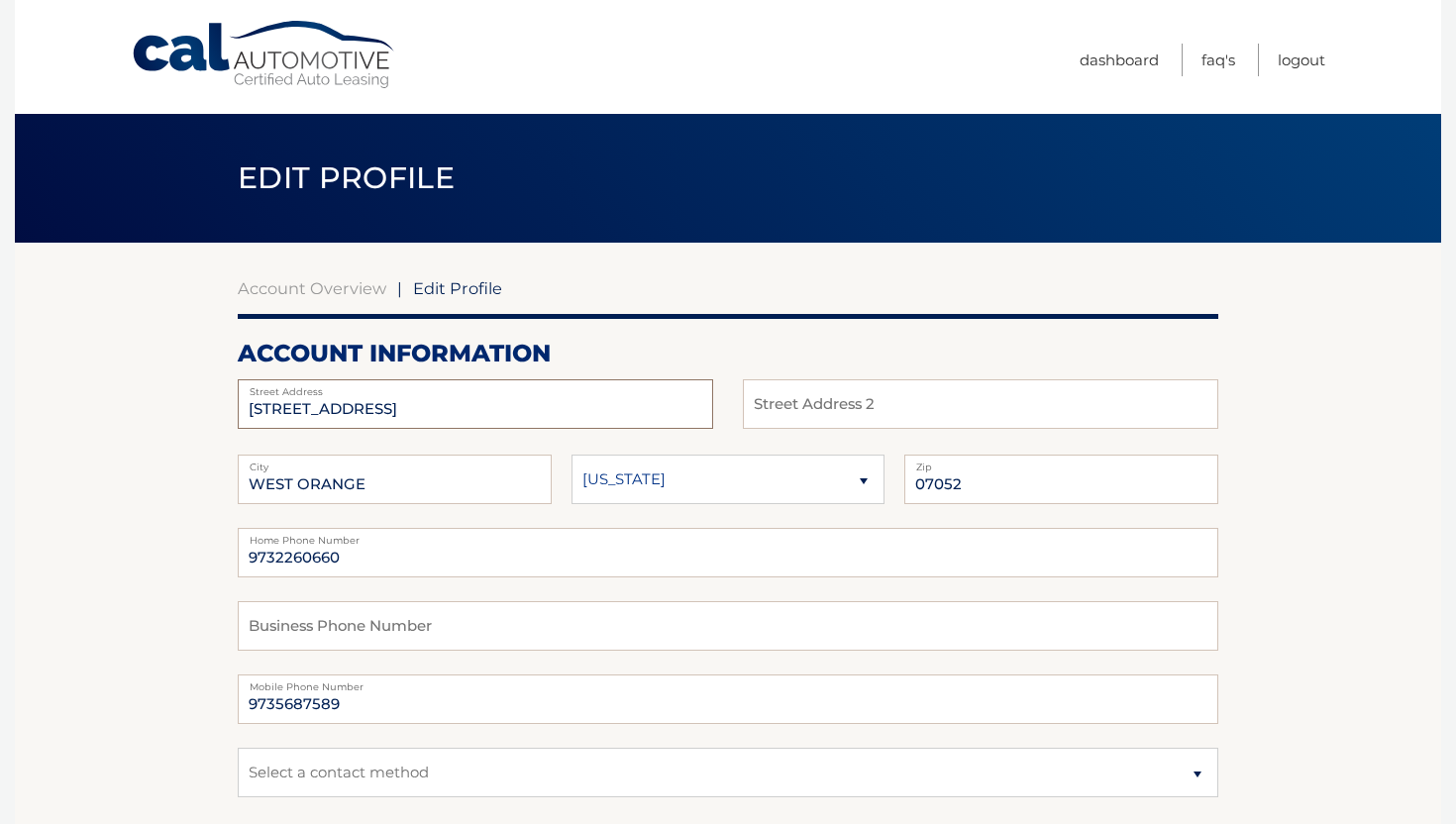 type on "31 Hathaway Lane" 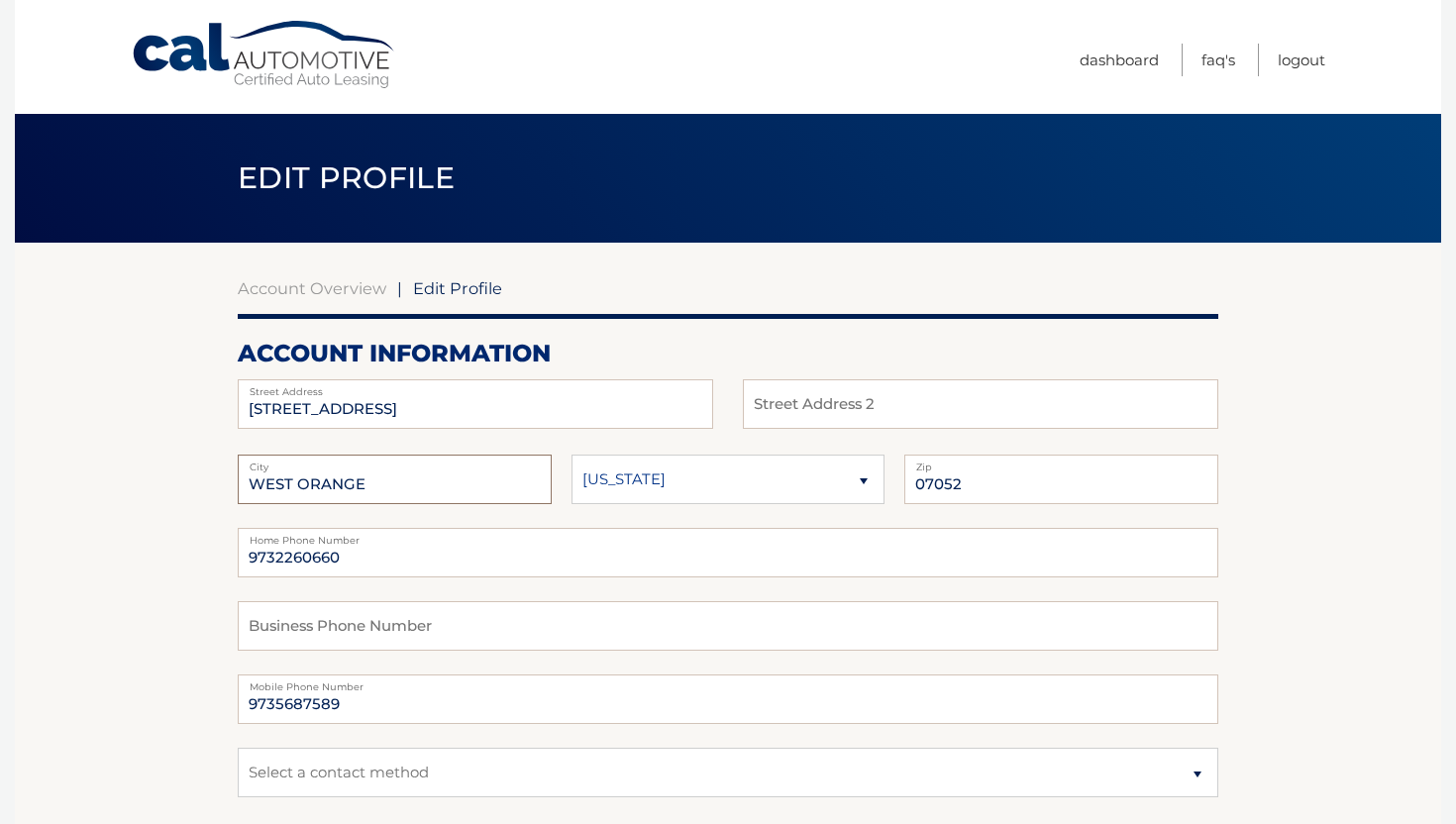 click on "WEST ORANGE" at bounding box center (394, 479) 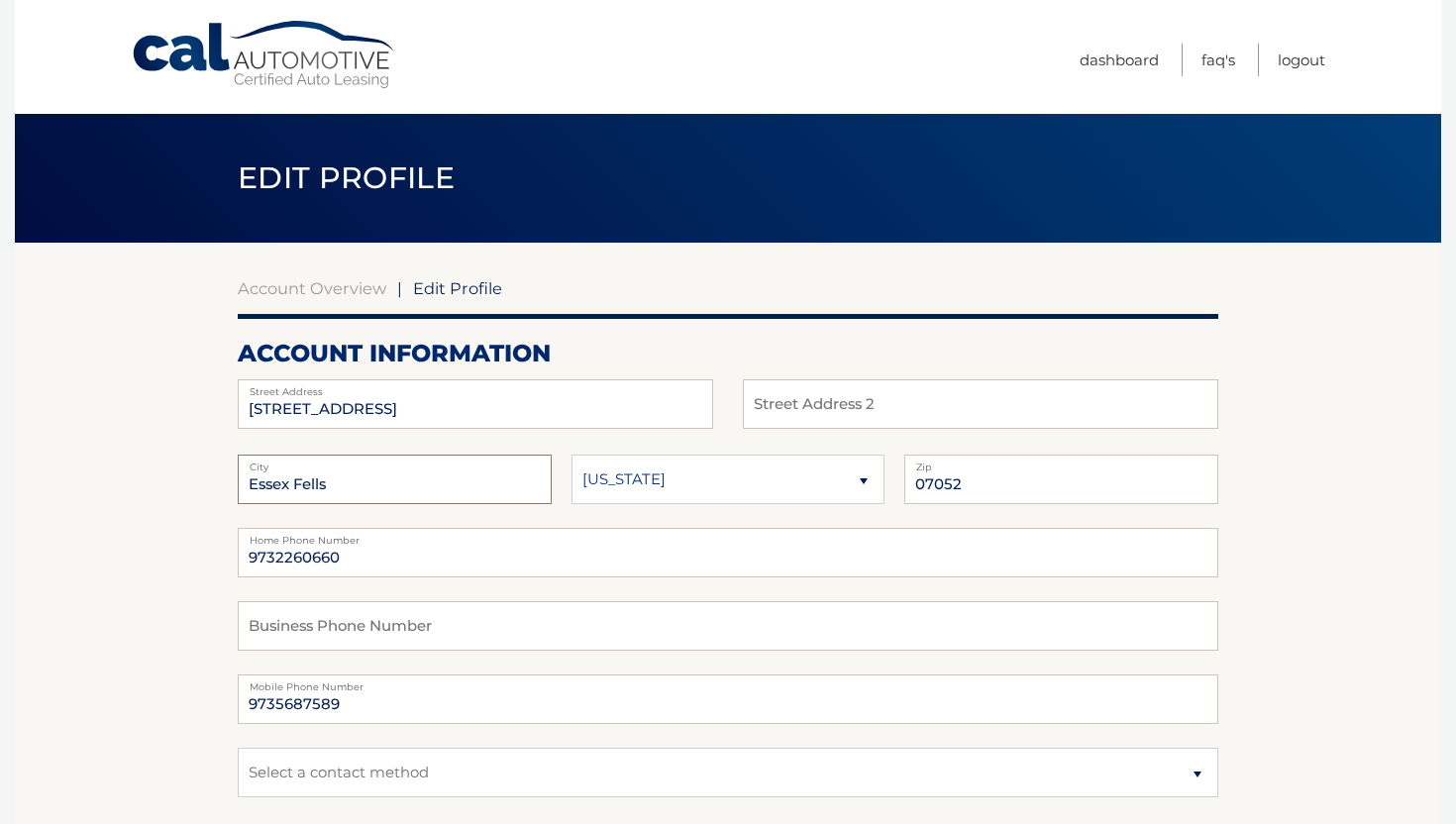 type on "Essex Fells" 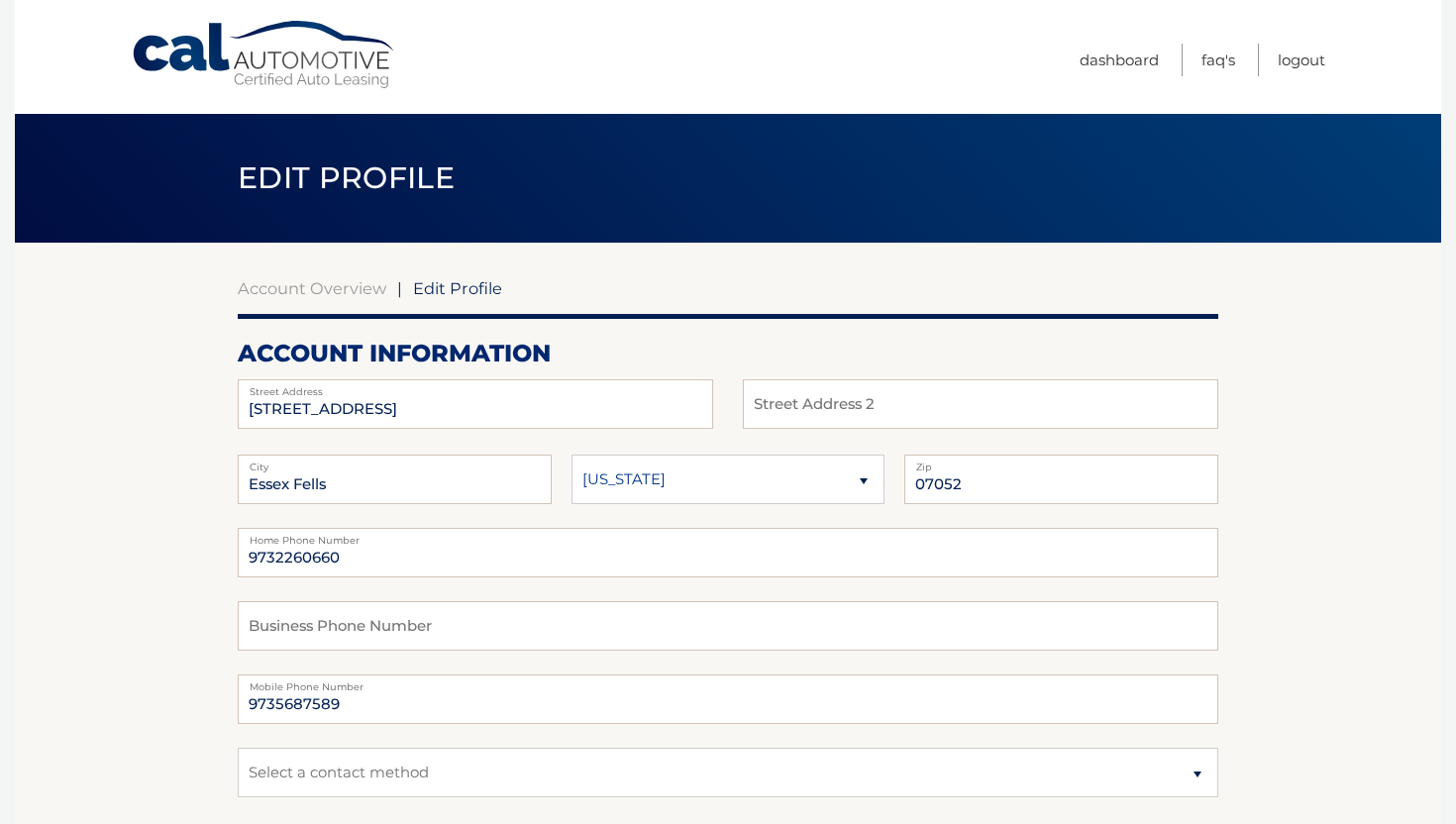 click on "Alaska
Alabama
Arkansas
Arizona
California" at bounding box center [728, 479] 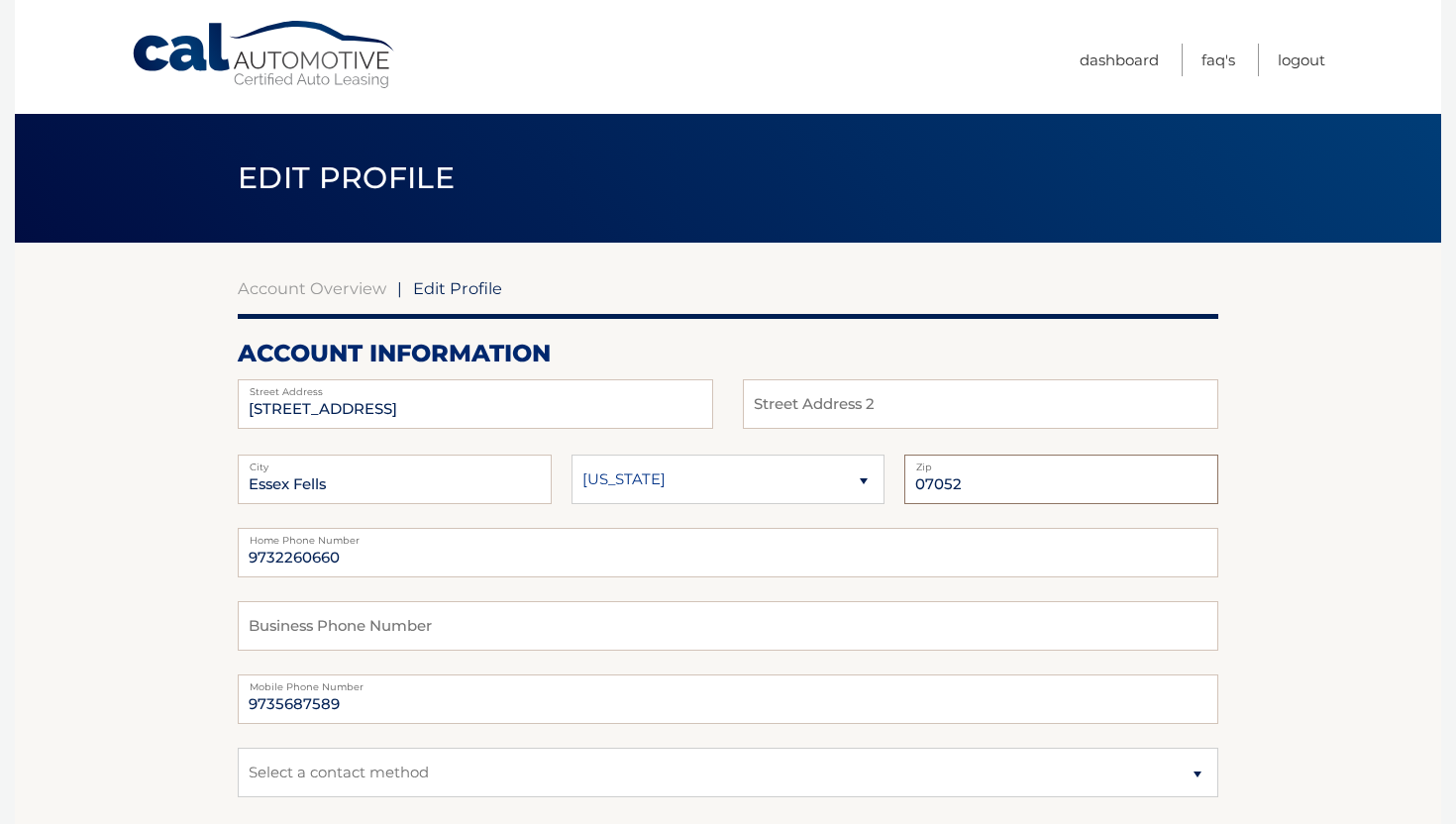 click on "07052" at bounding box center [1061, 479] 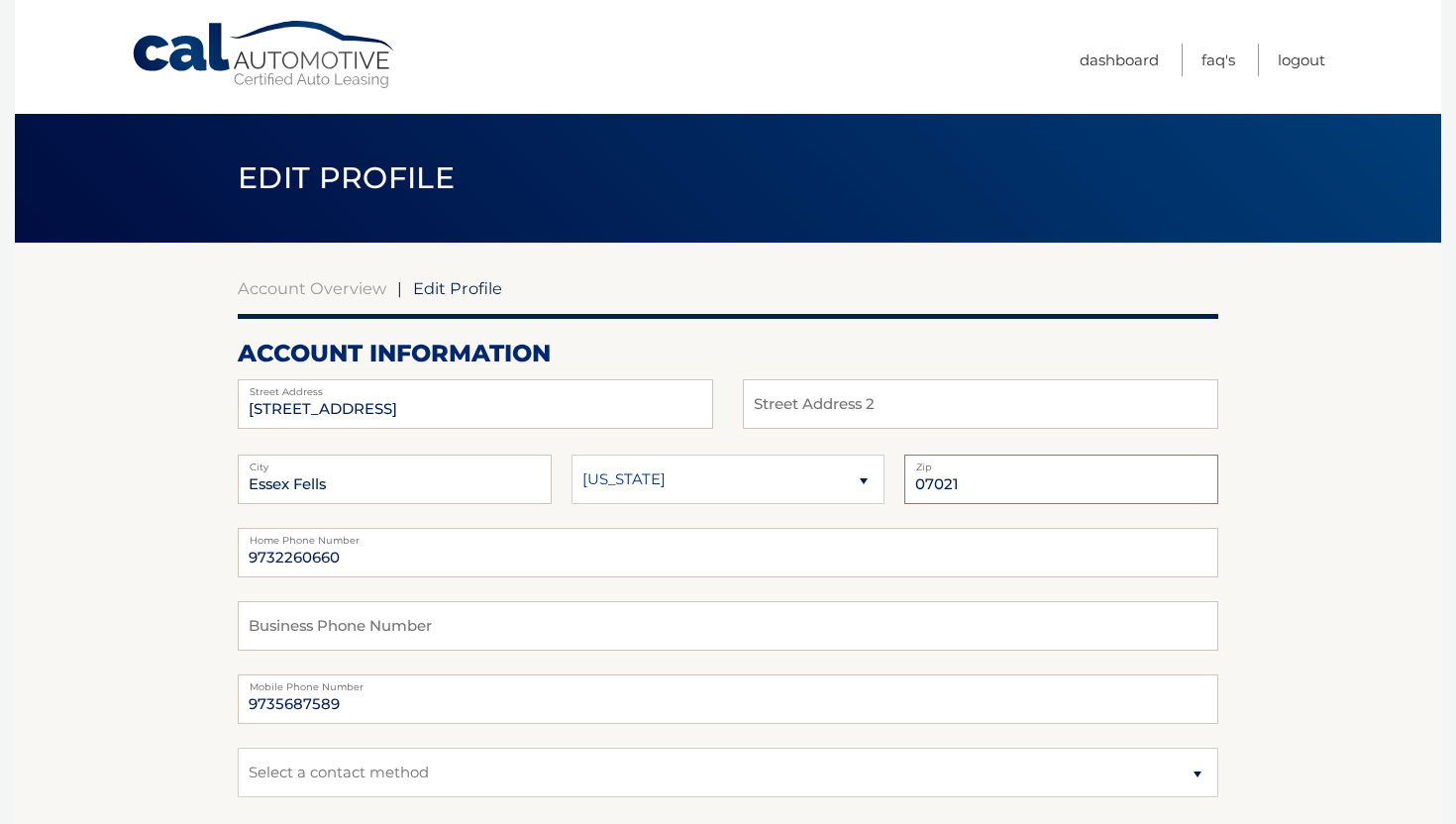 type on "07021" 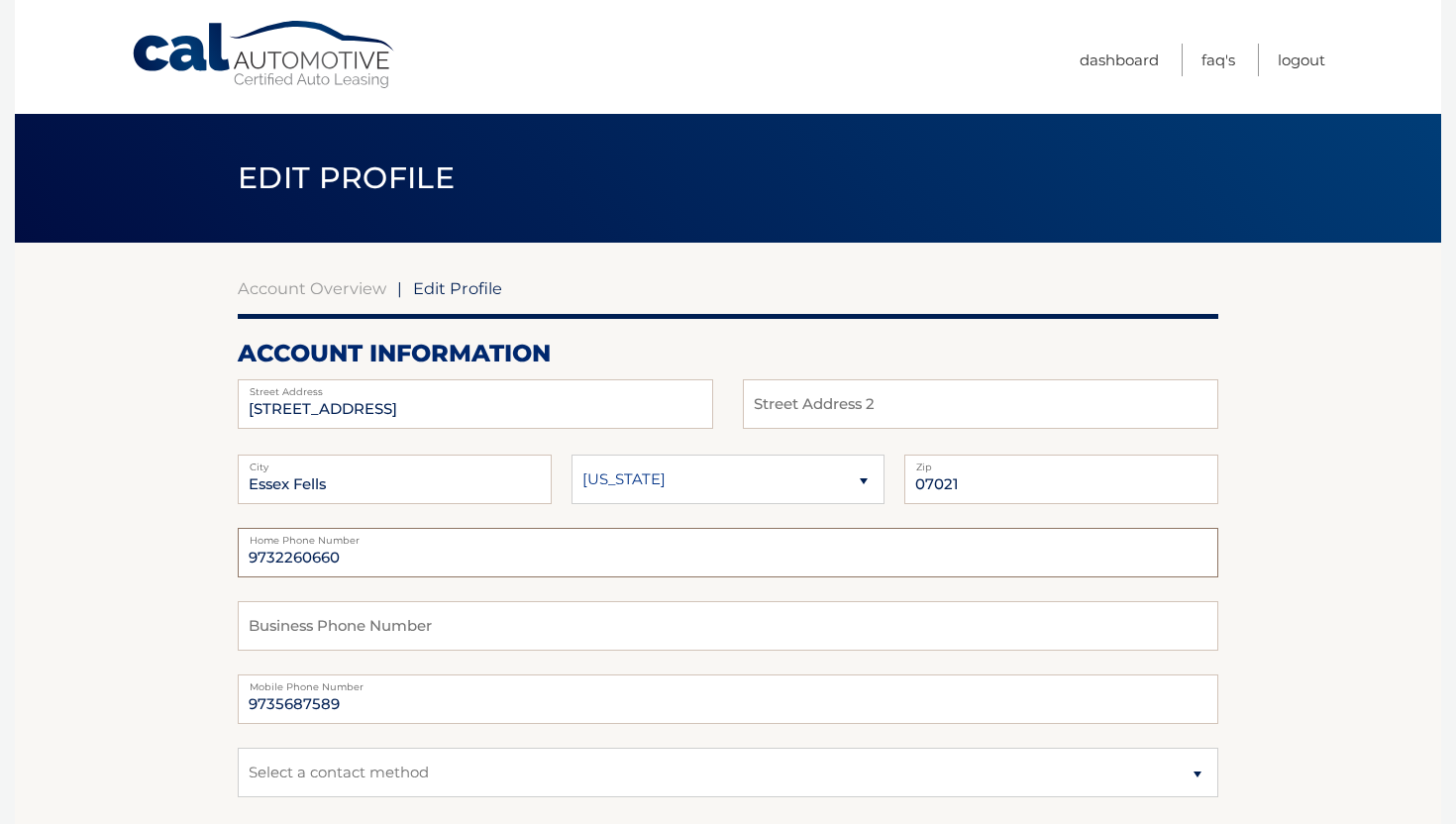 click on "9732260660" at bounding box center (728, 553) 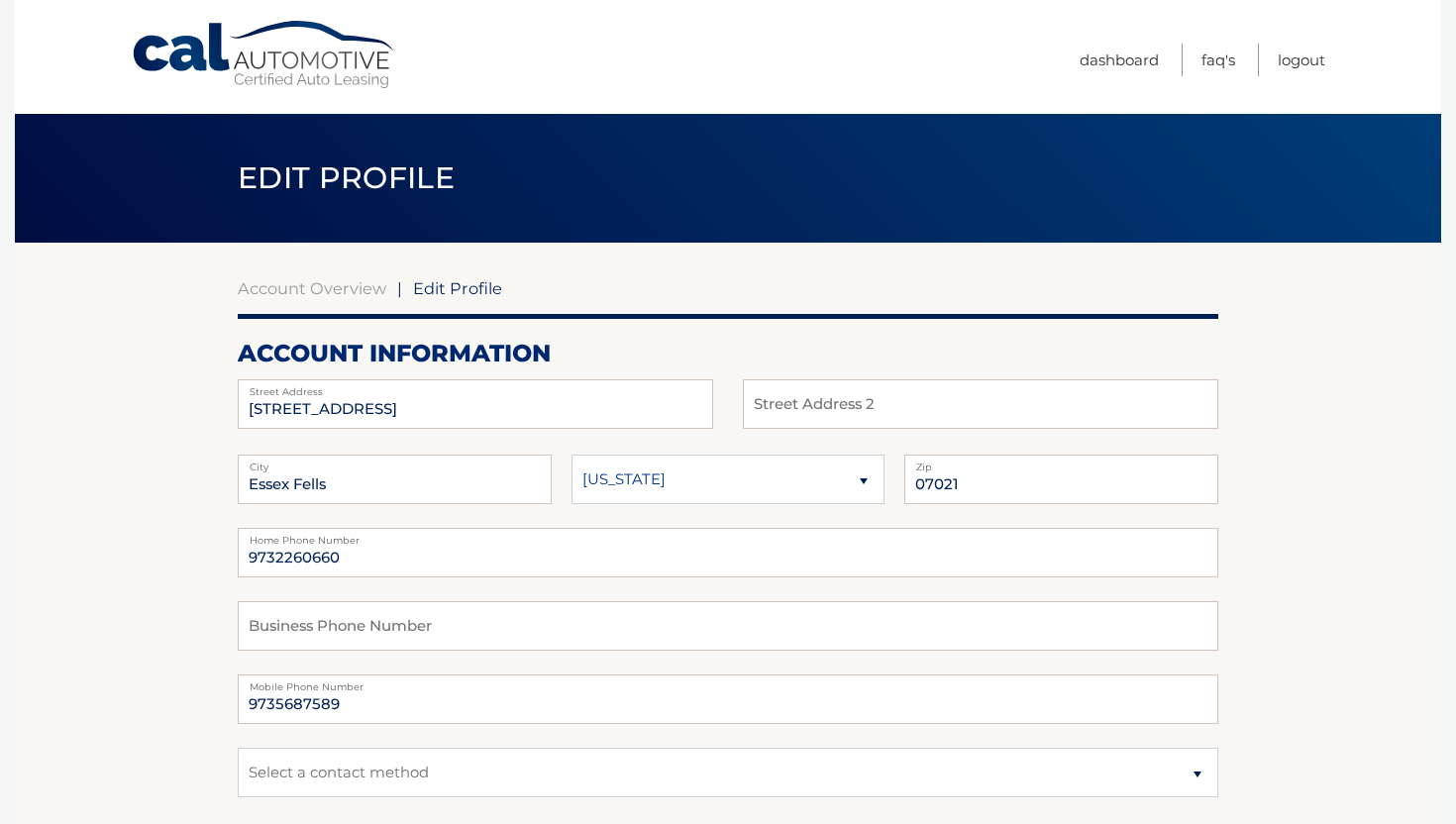 click on "Mobile Phone Number" at bounding box center (728, 682) 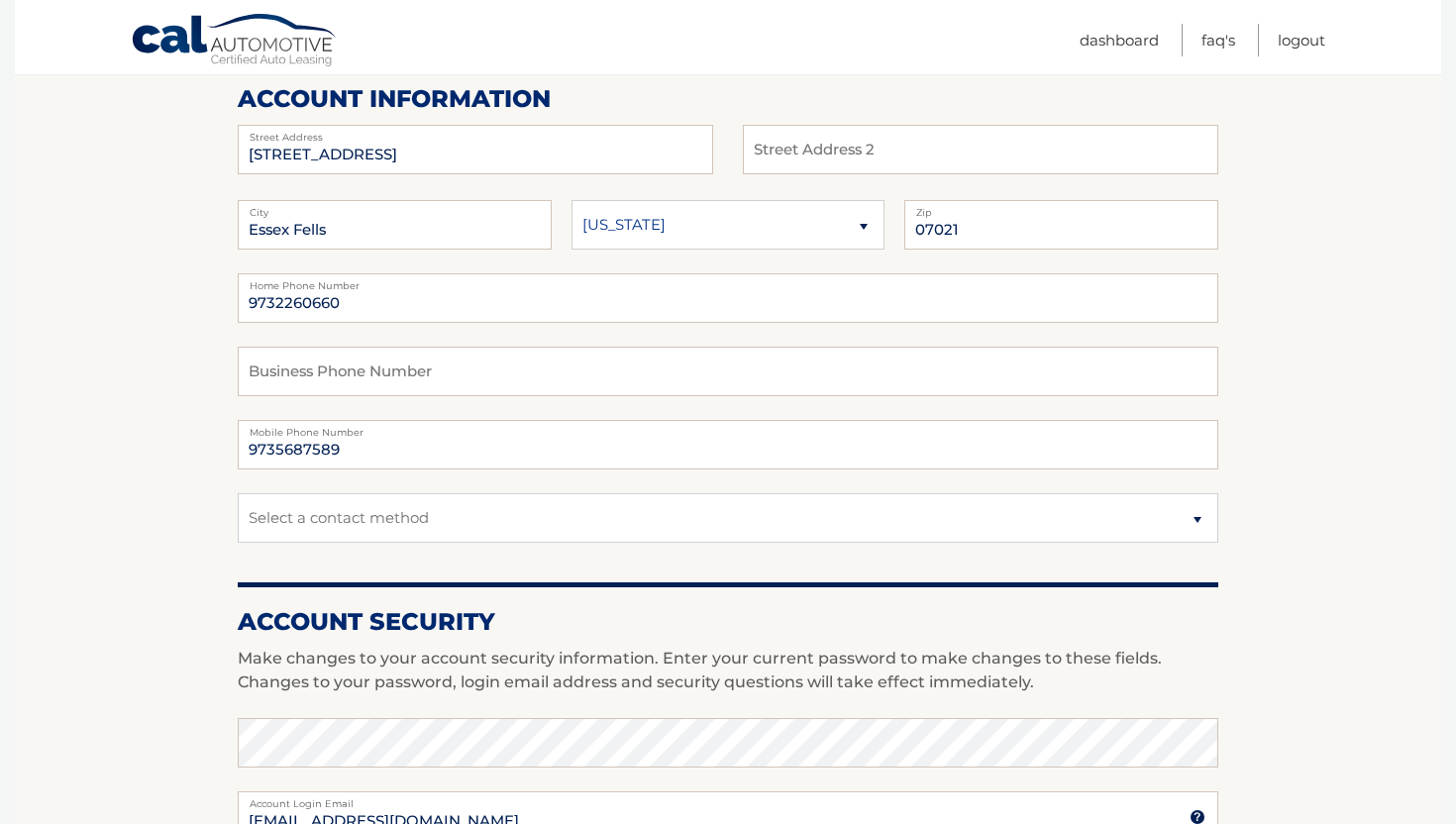scroll, scrollTop: 272, scrollLeft: 0, axis: vertical 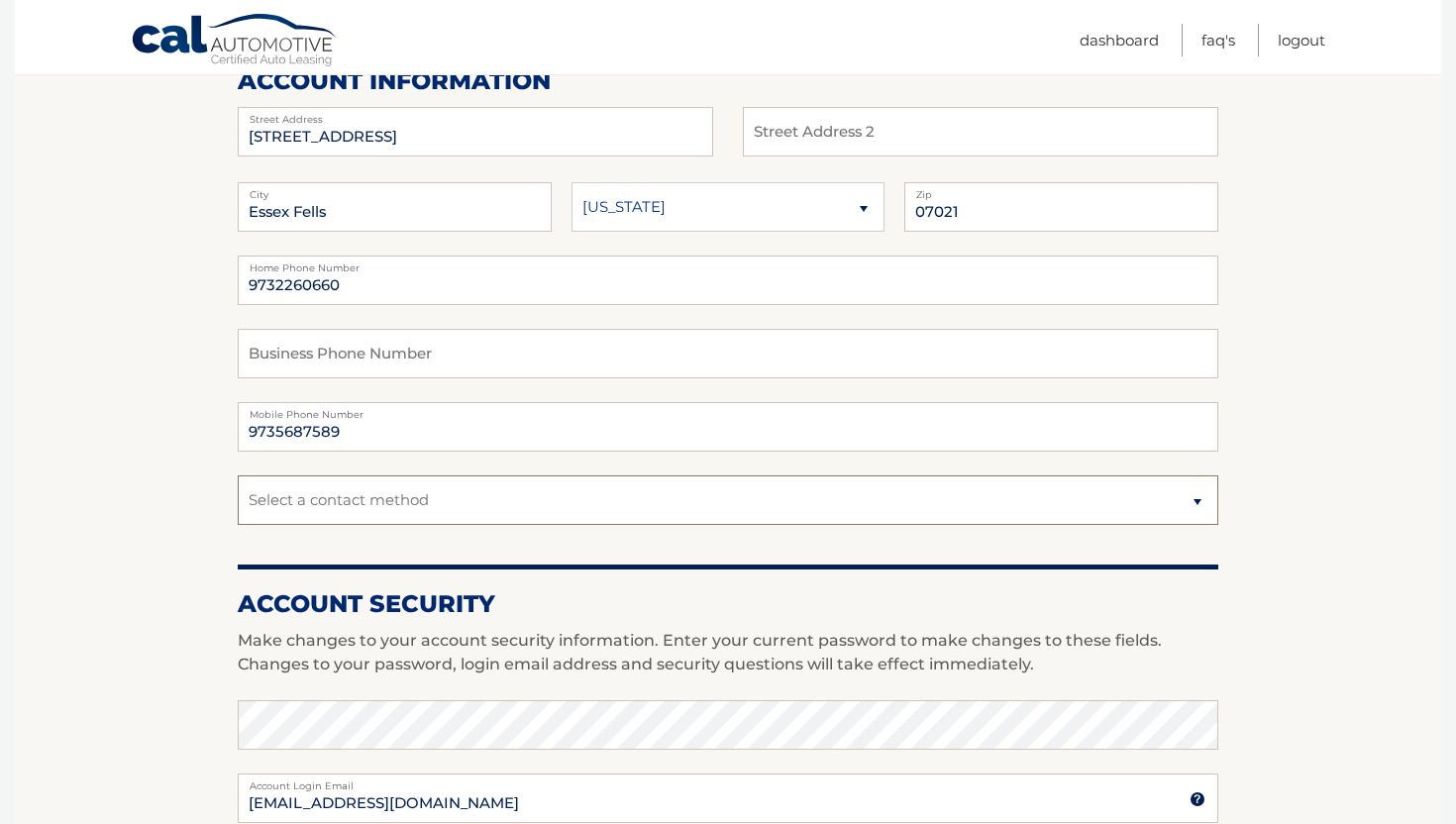 click on "Select a contact method
Mobile
Home" at bounding box center [728, 500] 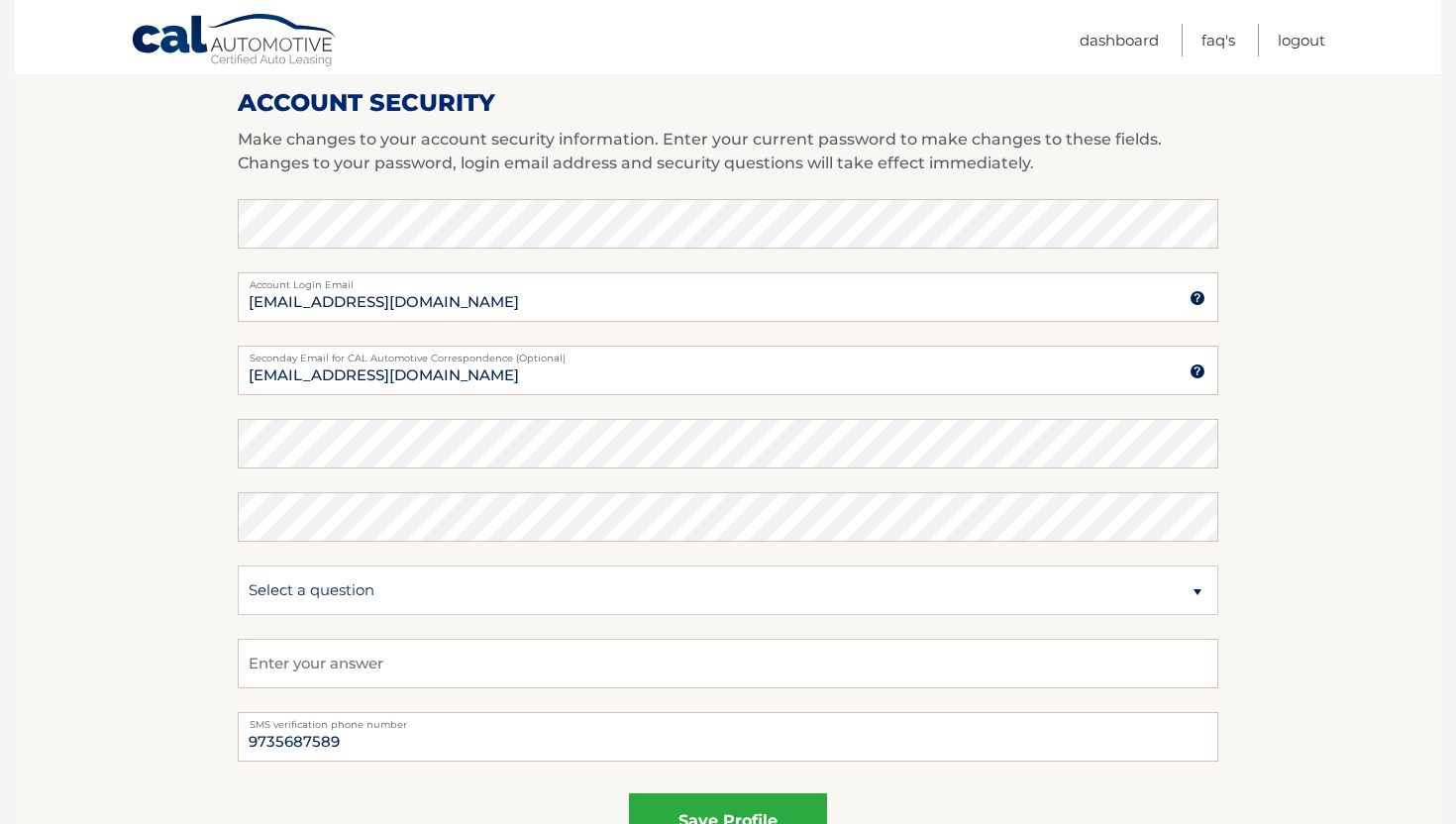 scroll, scrollTop: 774, scrollLeft: 0, axis: vertical 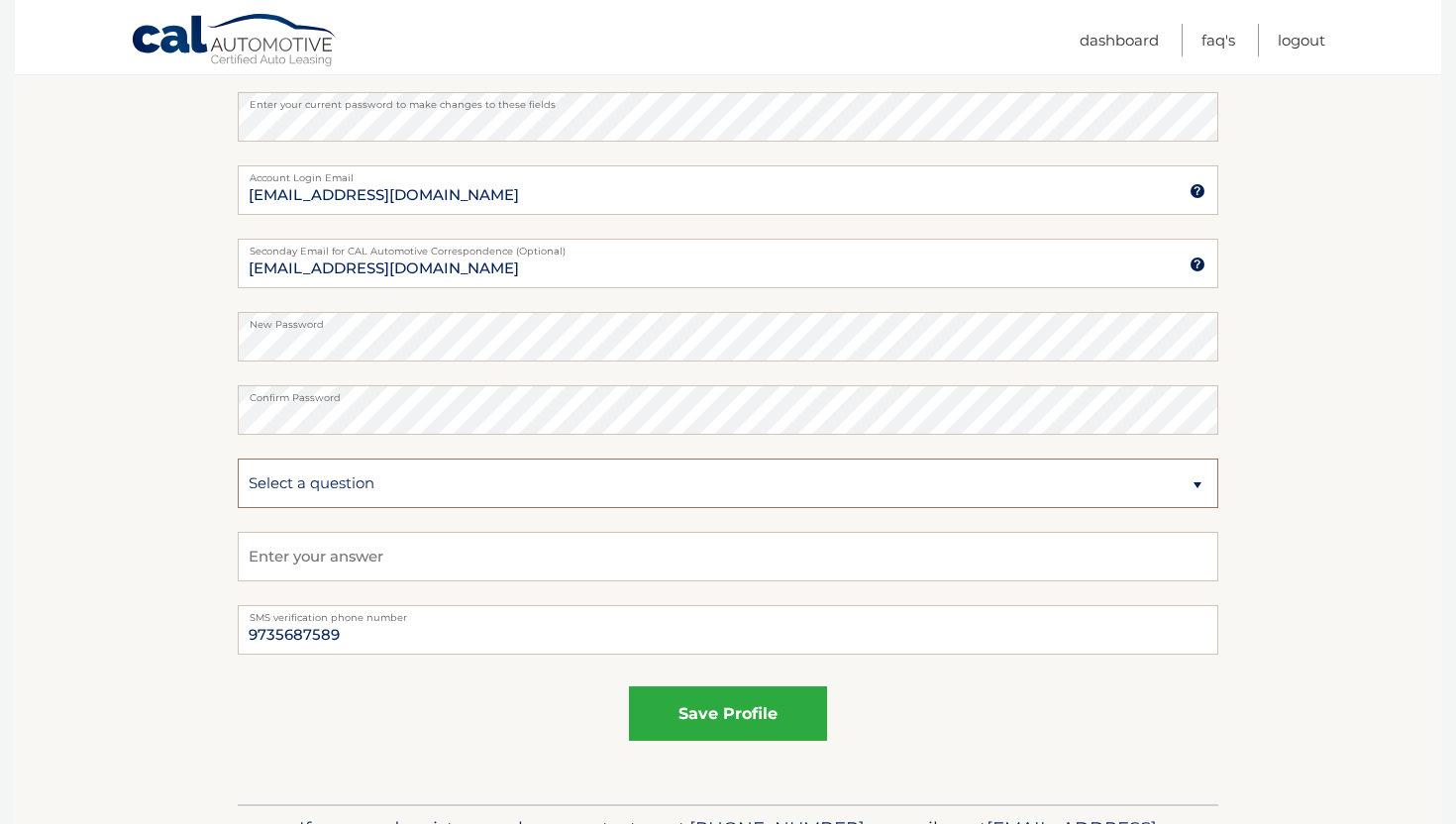 click on "Select a question
What was the name of your elementary school?
What is your mother’s maiden name?
What street did you live on in the third grade?
In what city or town was your first job?" at bounding box center (728, 483) 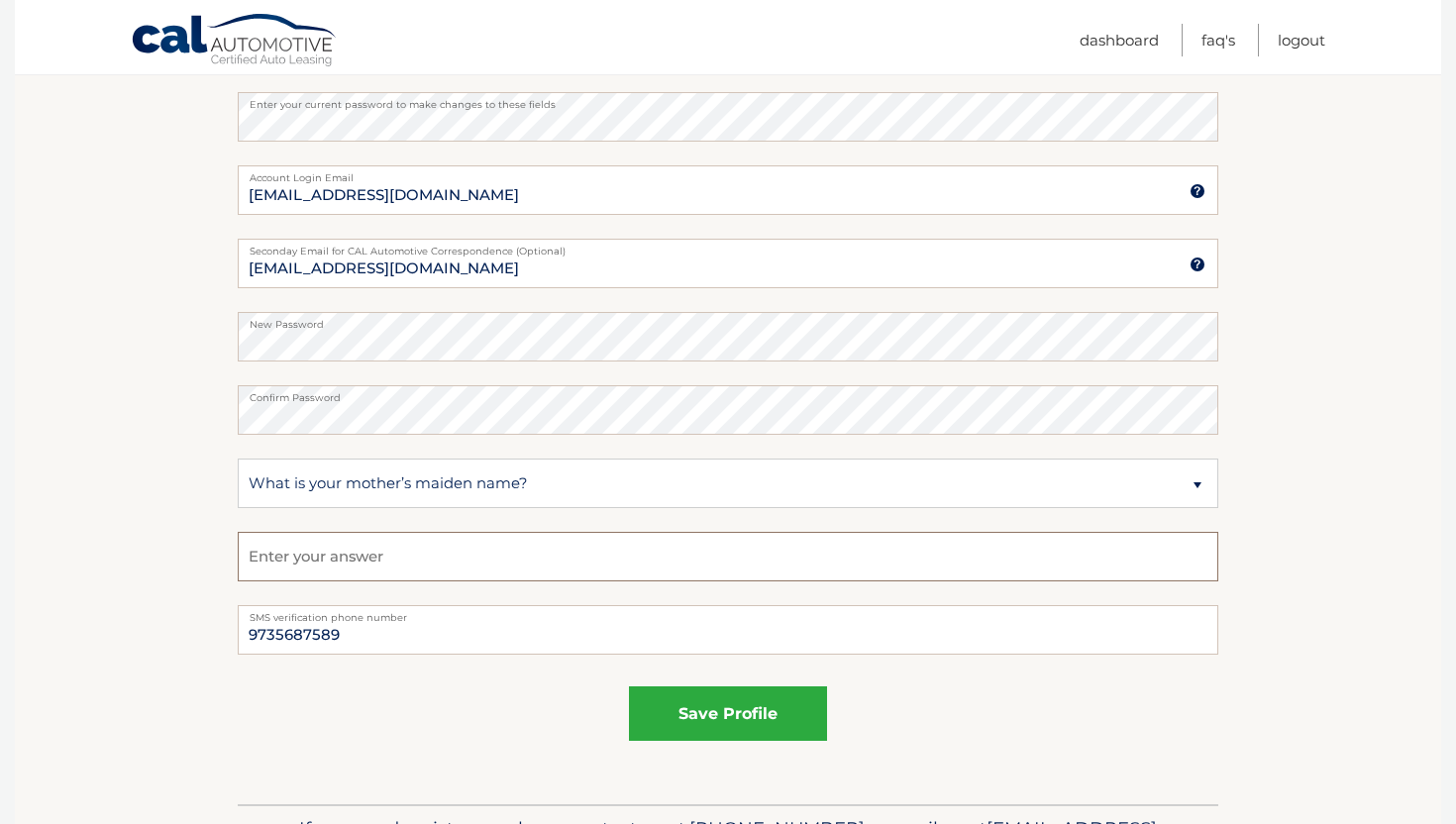 click at bounding box center [728, 557] 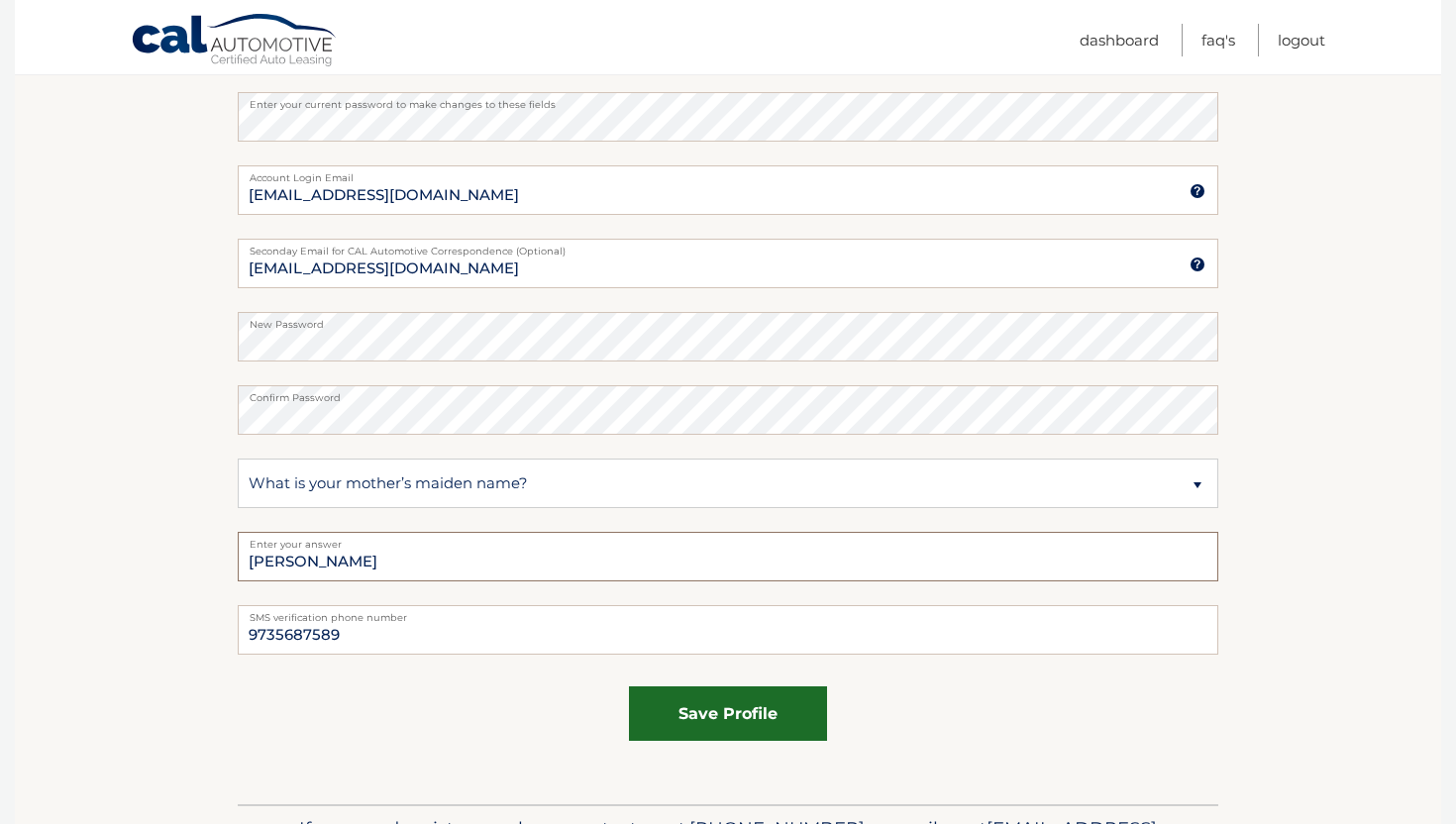 type on "Guilfoyle" 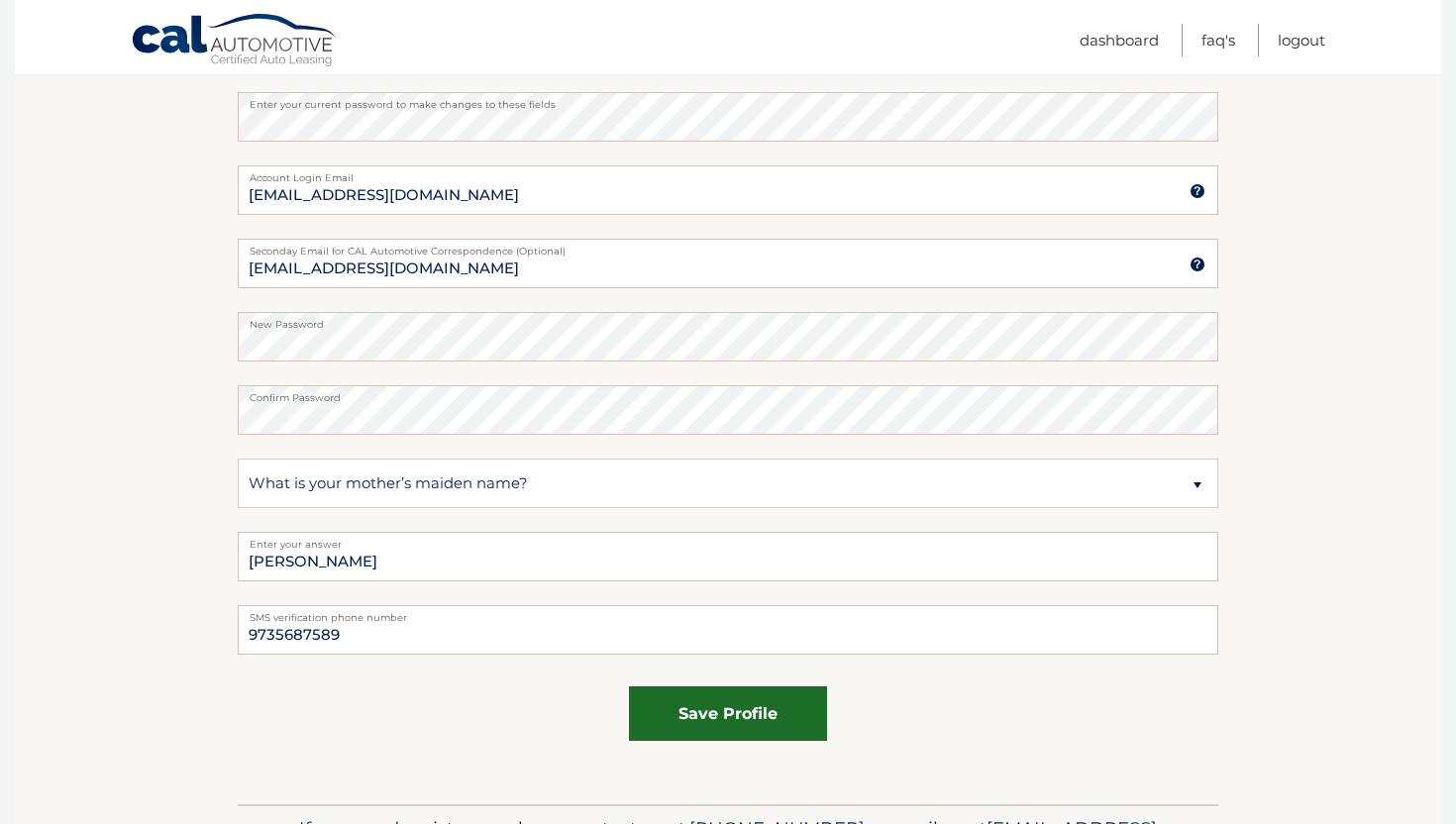 click on "save profile" at bounding box center (728, 713) 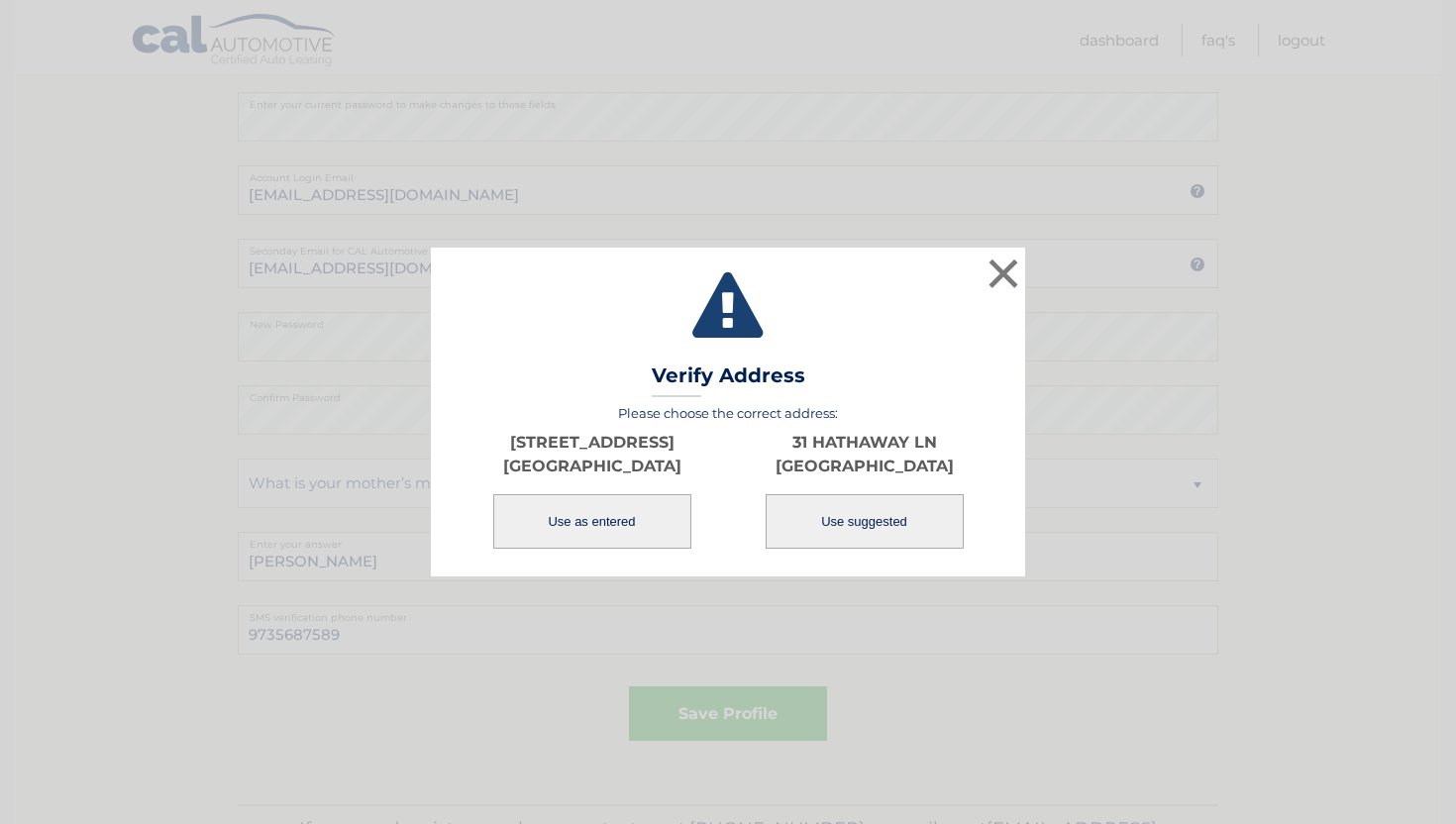 click on "Use suggested" at bounding box center (865, 521) 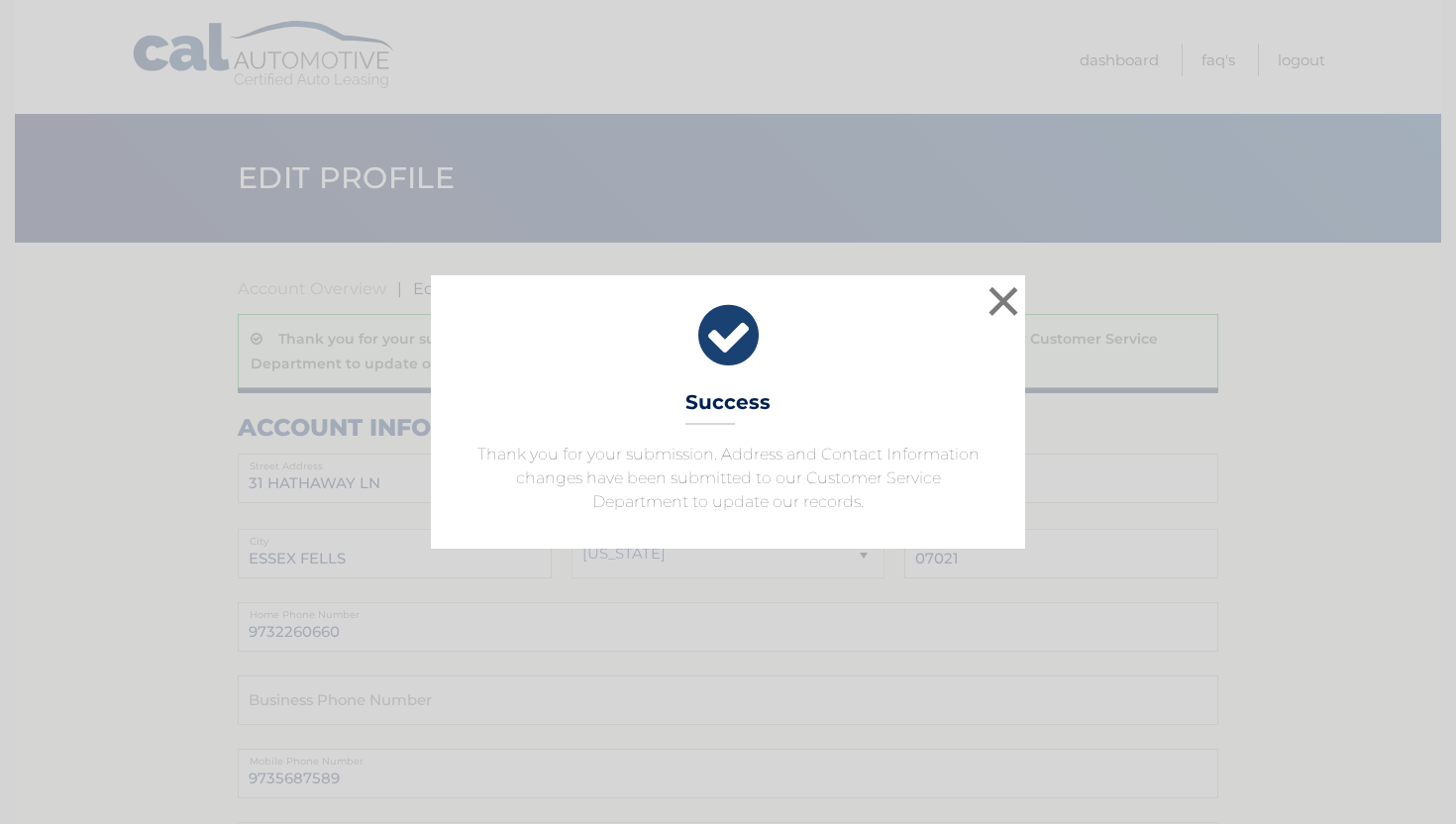 scroll, scrollTop: 0, scrollLeft: 0, axis: both 